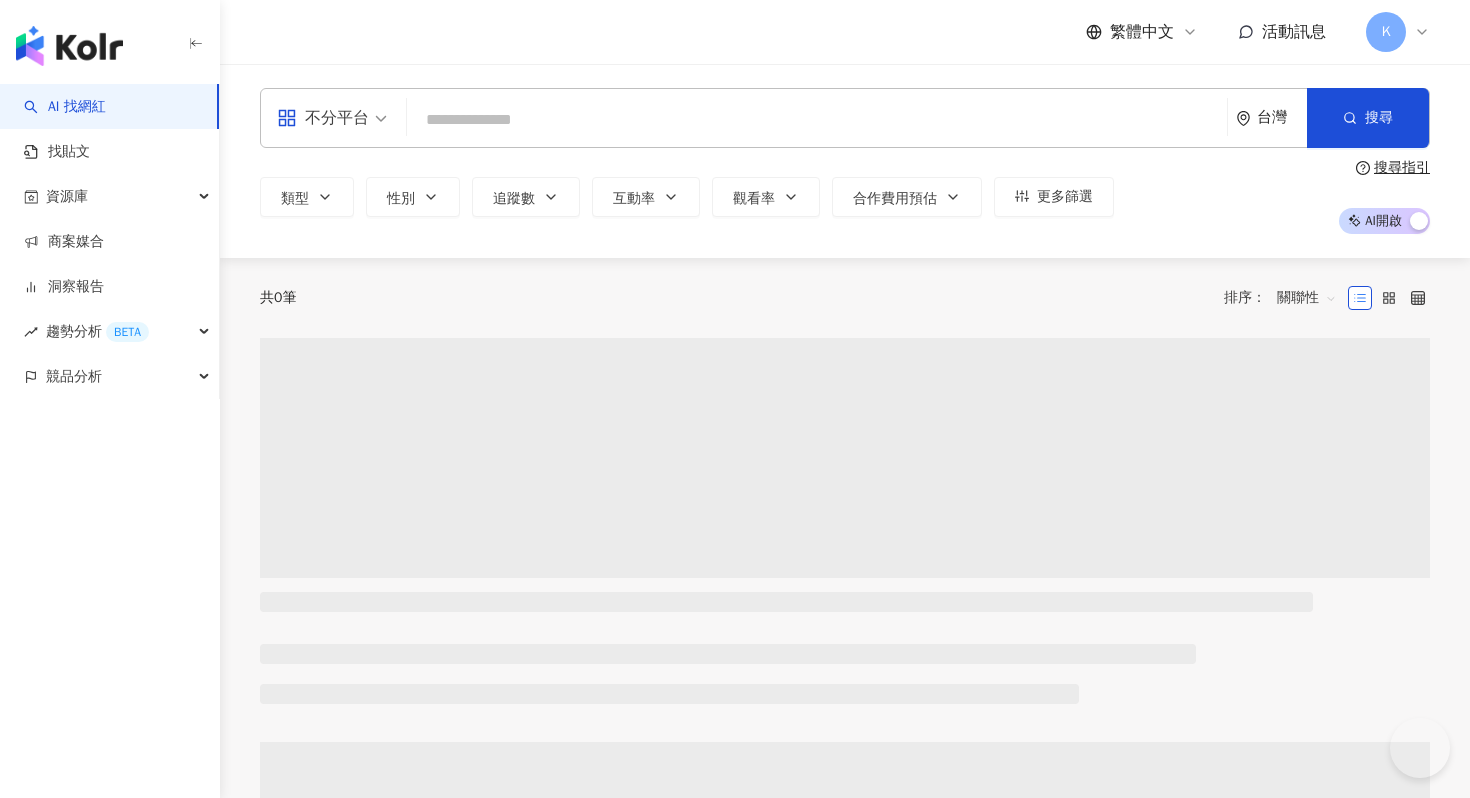 scroll, scrollTop: 0, scrollLeft: 0, axis: both 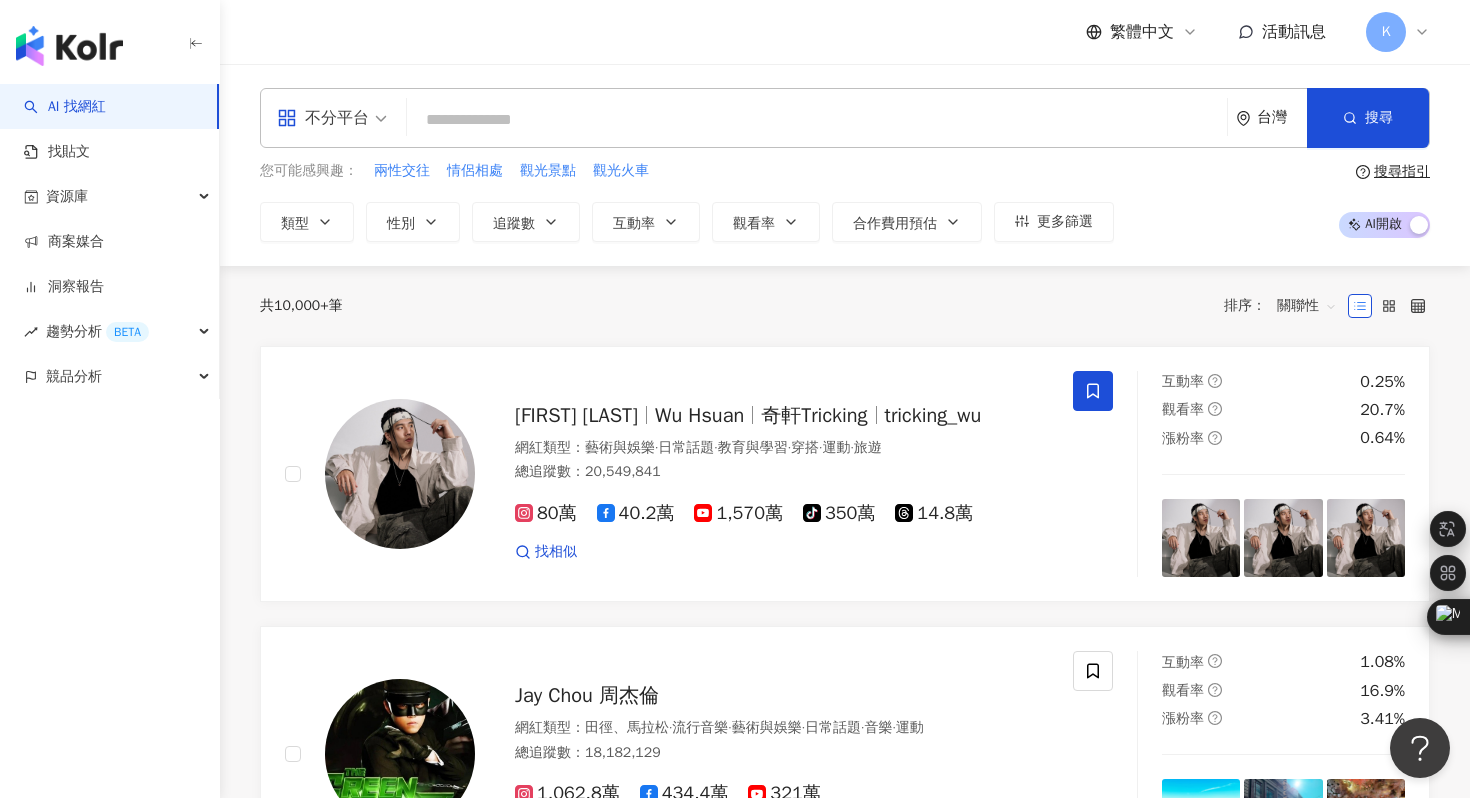 paste on "**" 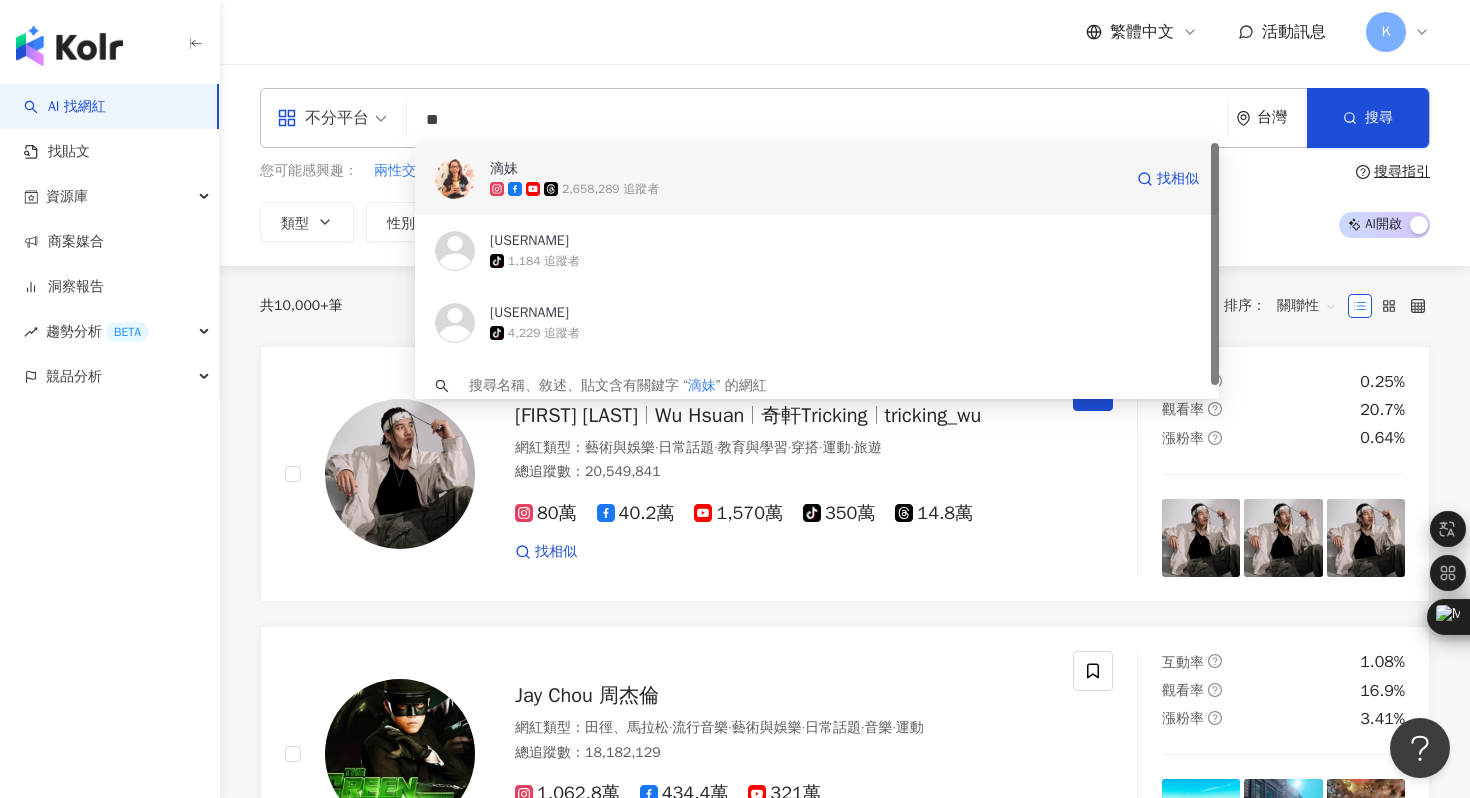 click at bounding box center [455, 179] 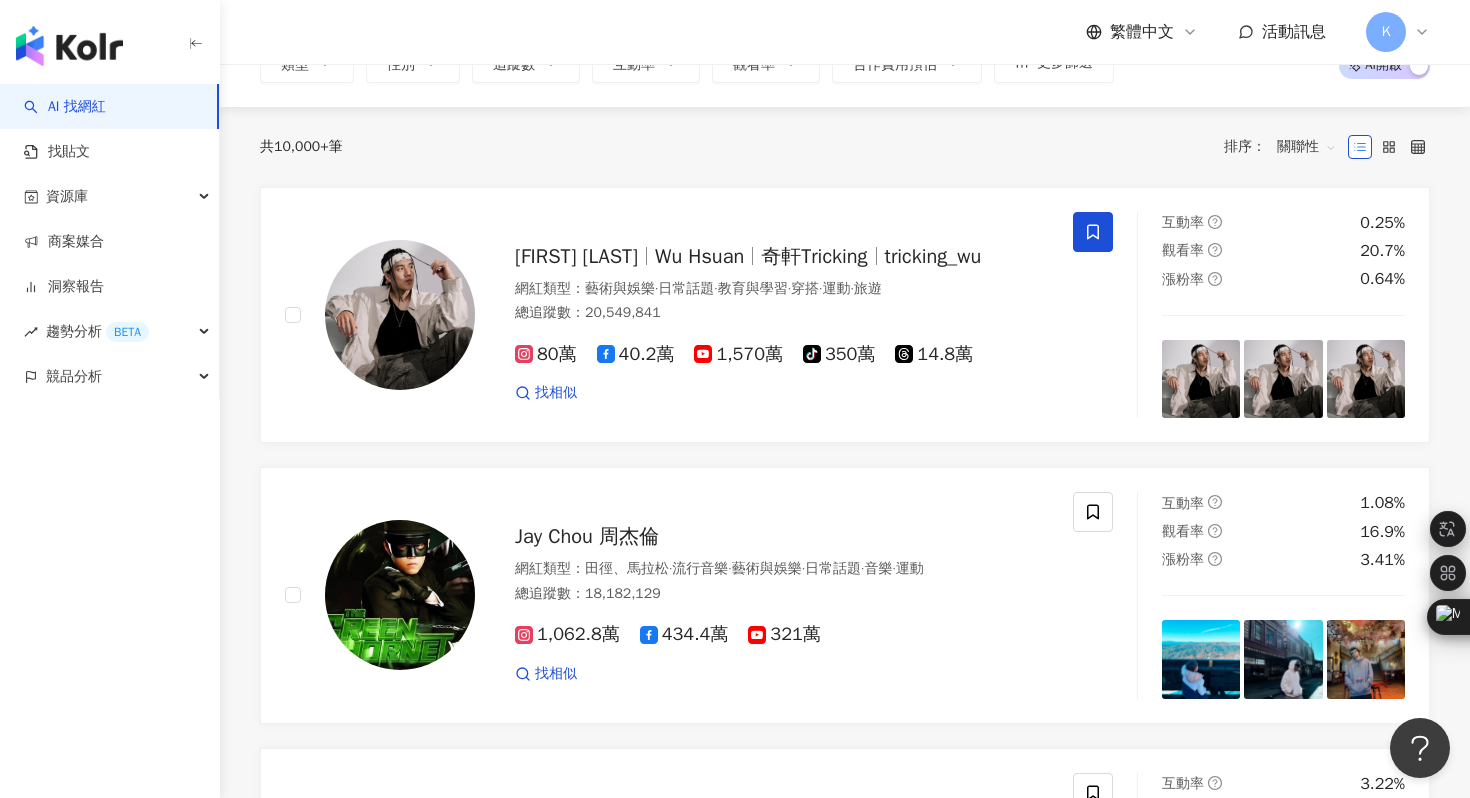scroll, scrollTop: 172, scrollLeft: 0, axis: vertical 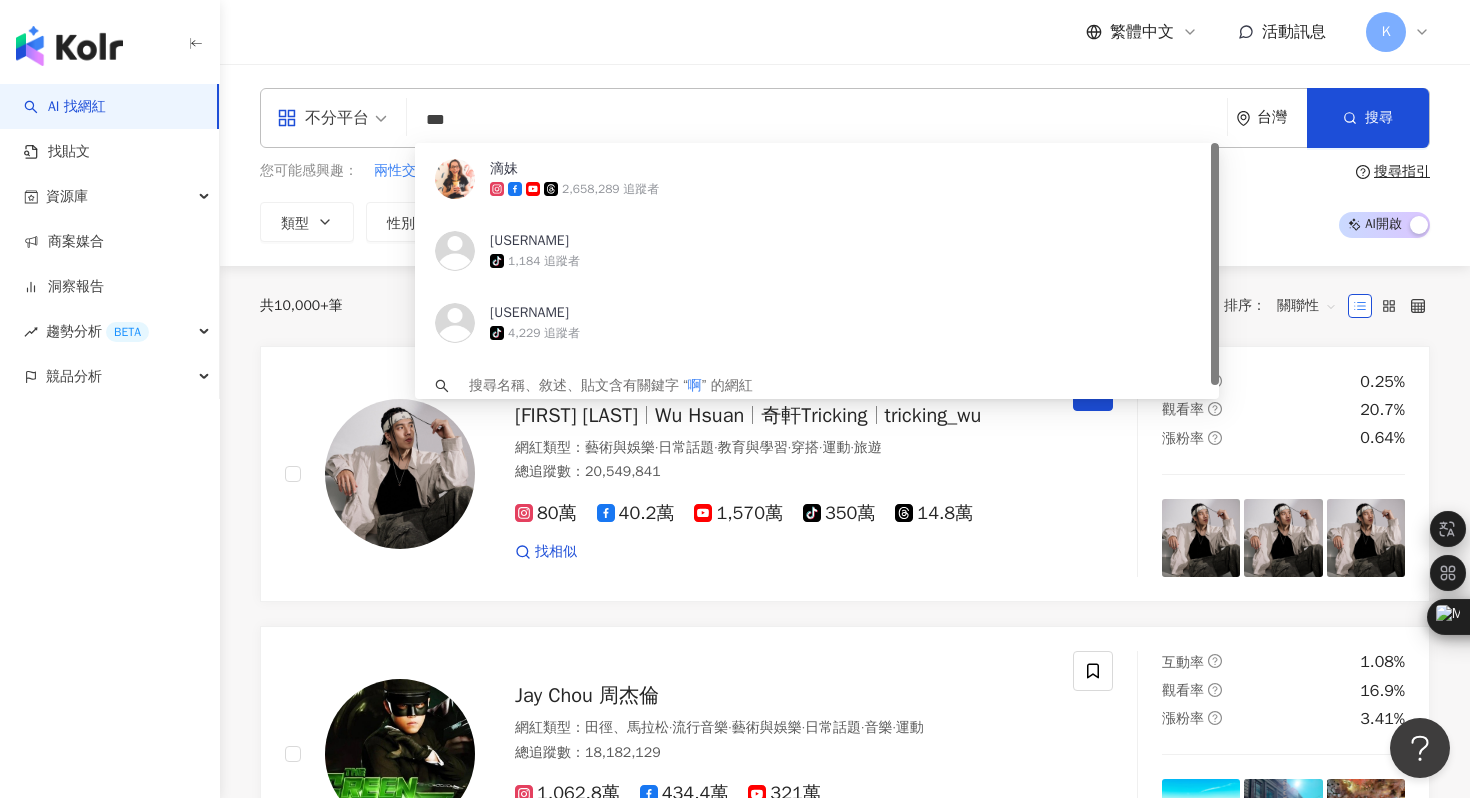 type on "**" 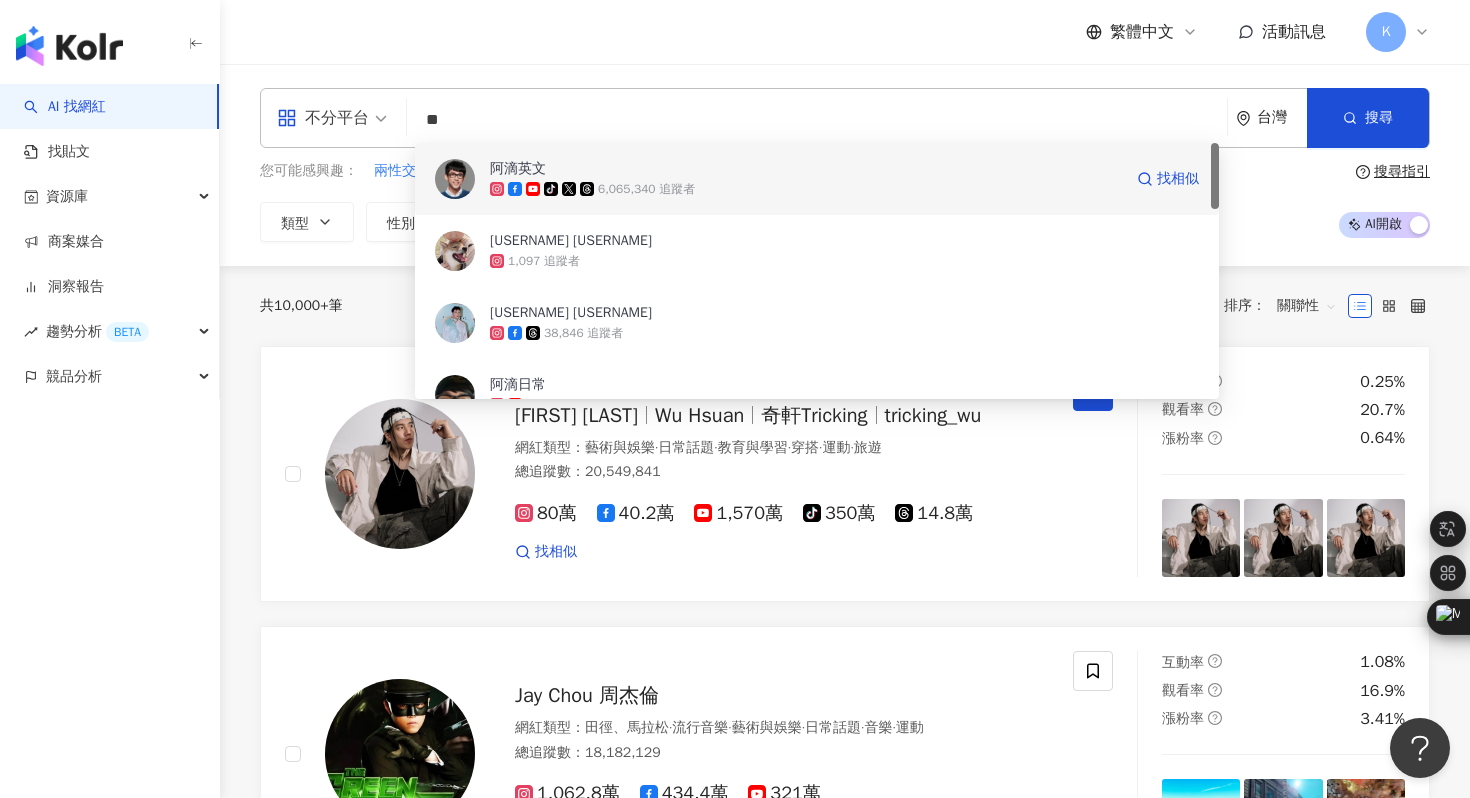 click at bounding box center [455, 179] 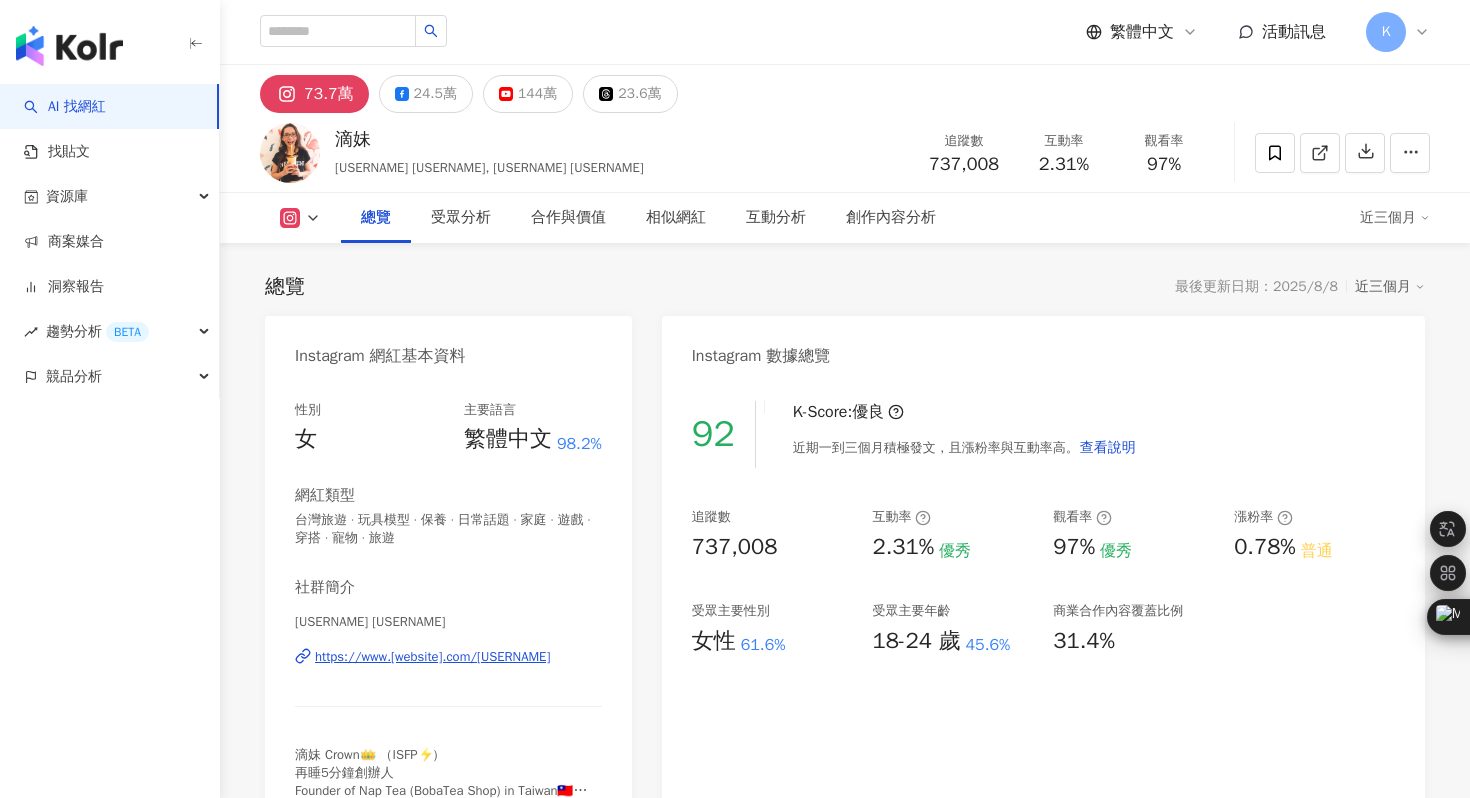 scroll, scrollTop: 193, scrollLeft: 0, axis: vertical 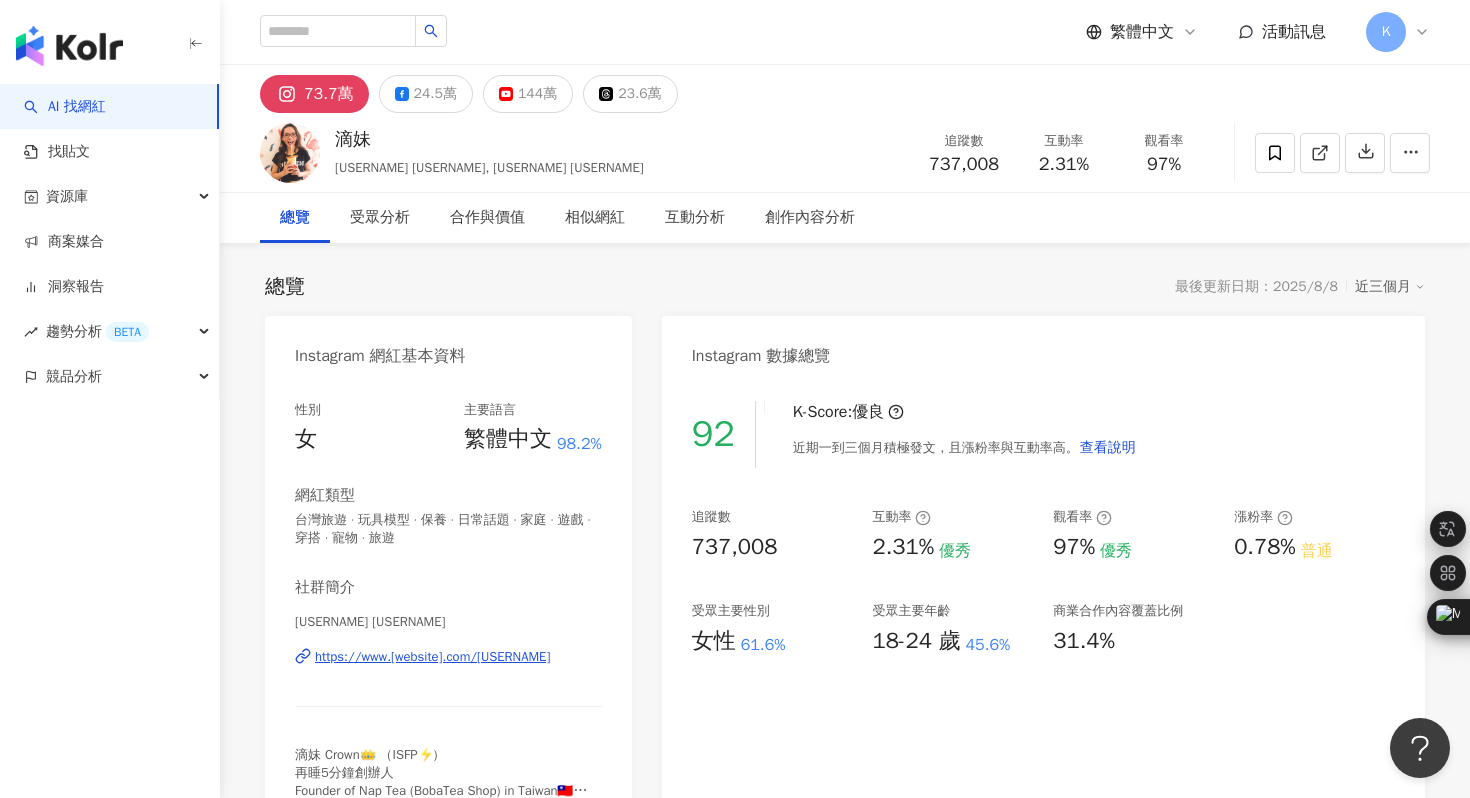 click on "追蹤數 737,008" at bounding box center (964, 152) 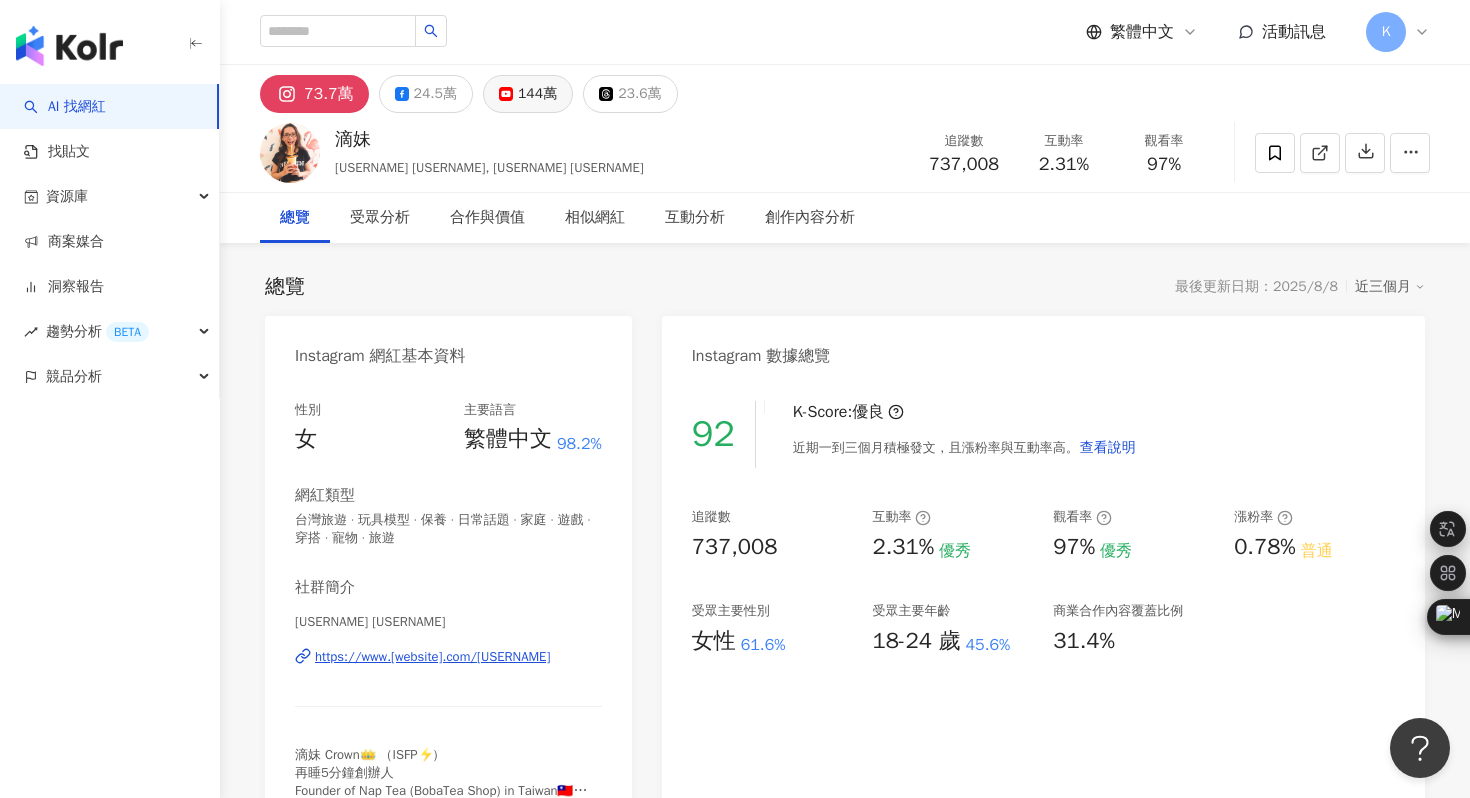 click on "144萬" at bounding box center [537, 94] 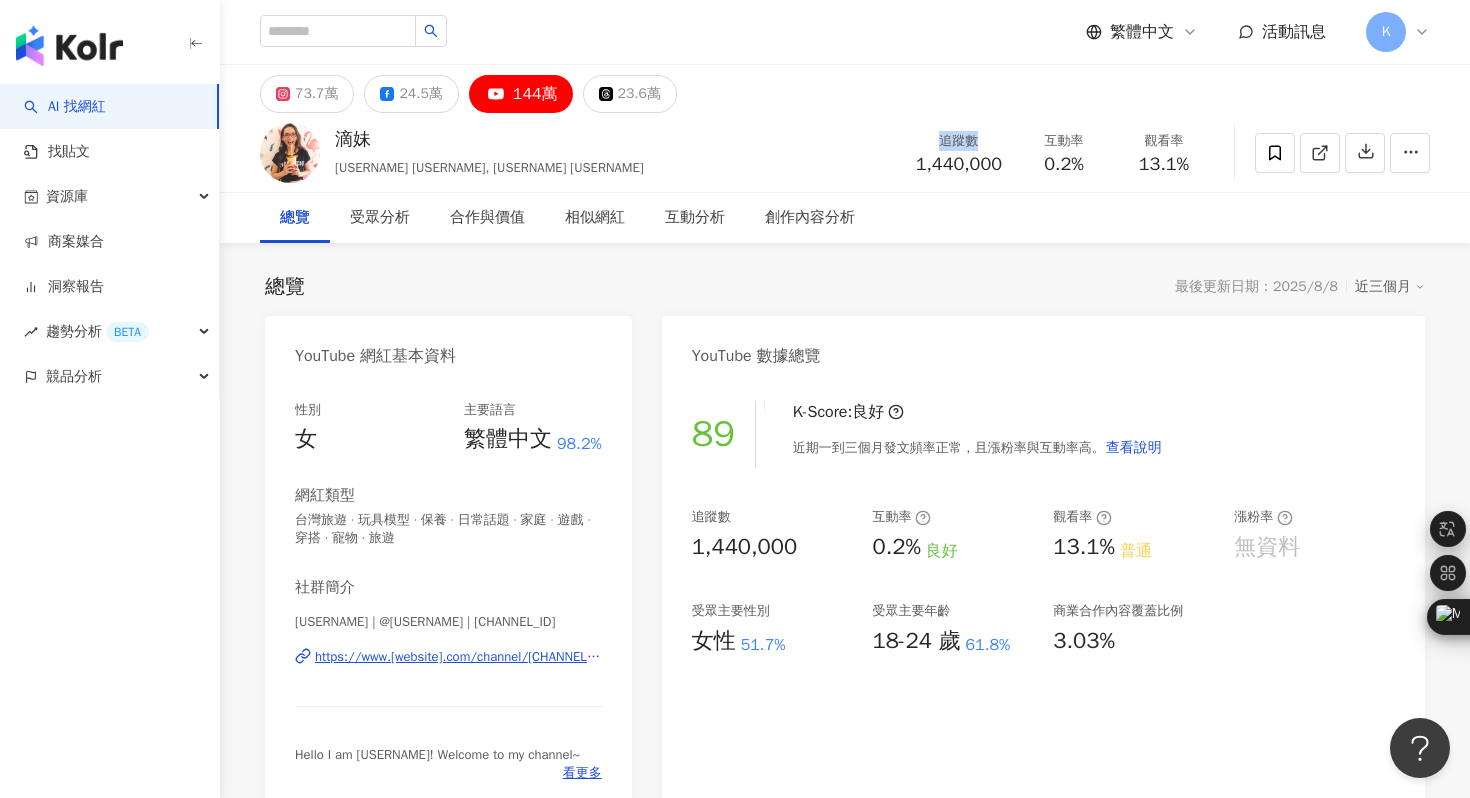 drag, startPoint x: 913, startPoint y: 150, endPoint x: 1022, endPoint y: 150, distance: 109 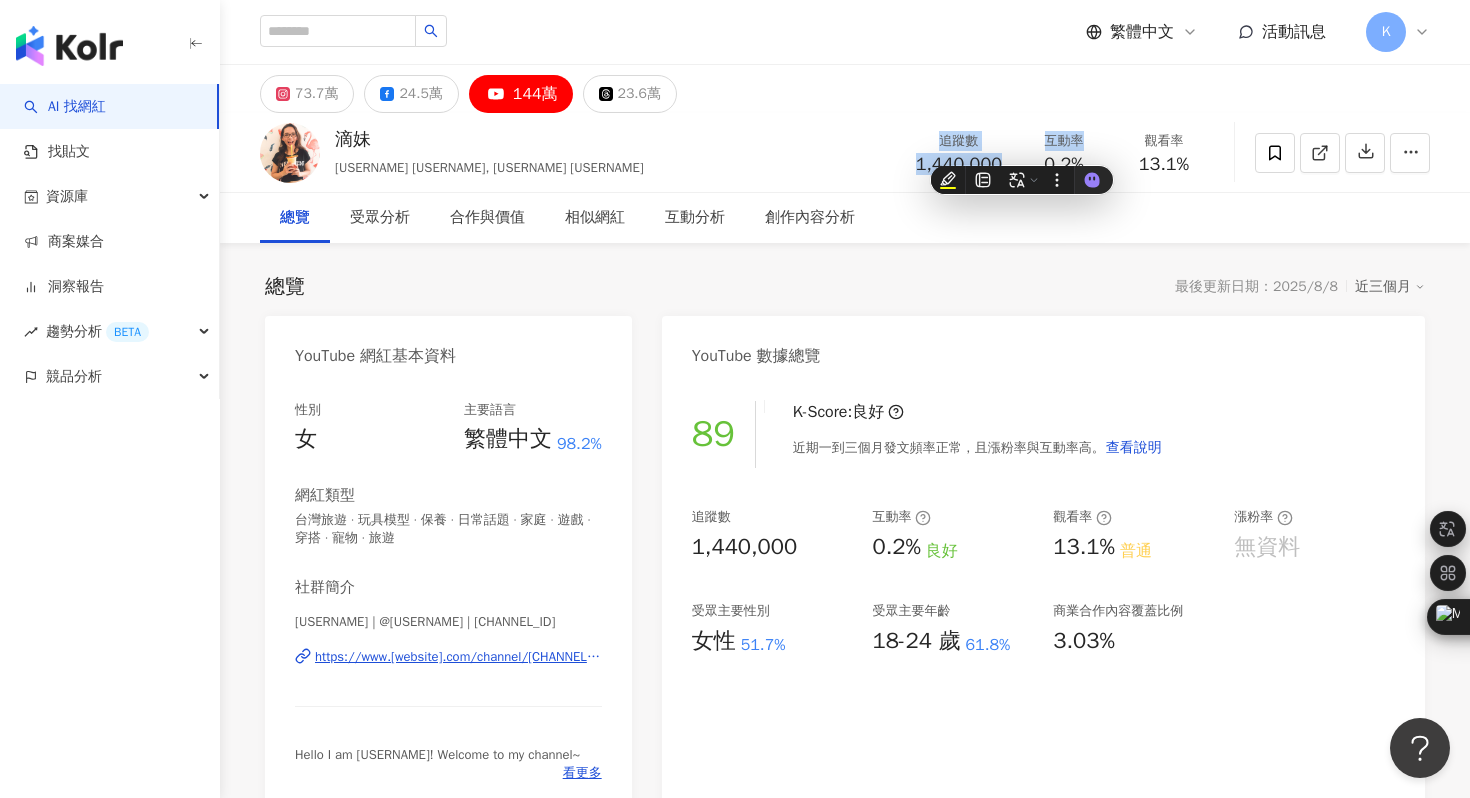 click on "滴妹  滴妹 Crown, Crown Du 追蹤數 1,440,000 互動率 0.2% 觀看率 13.1%" at bounding box center (845, 152) 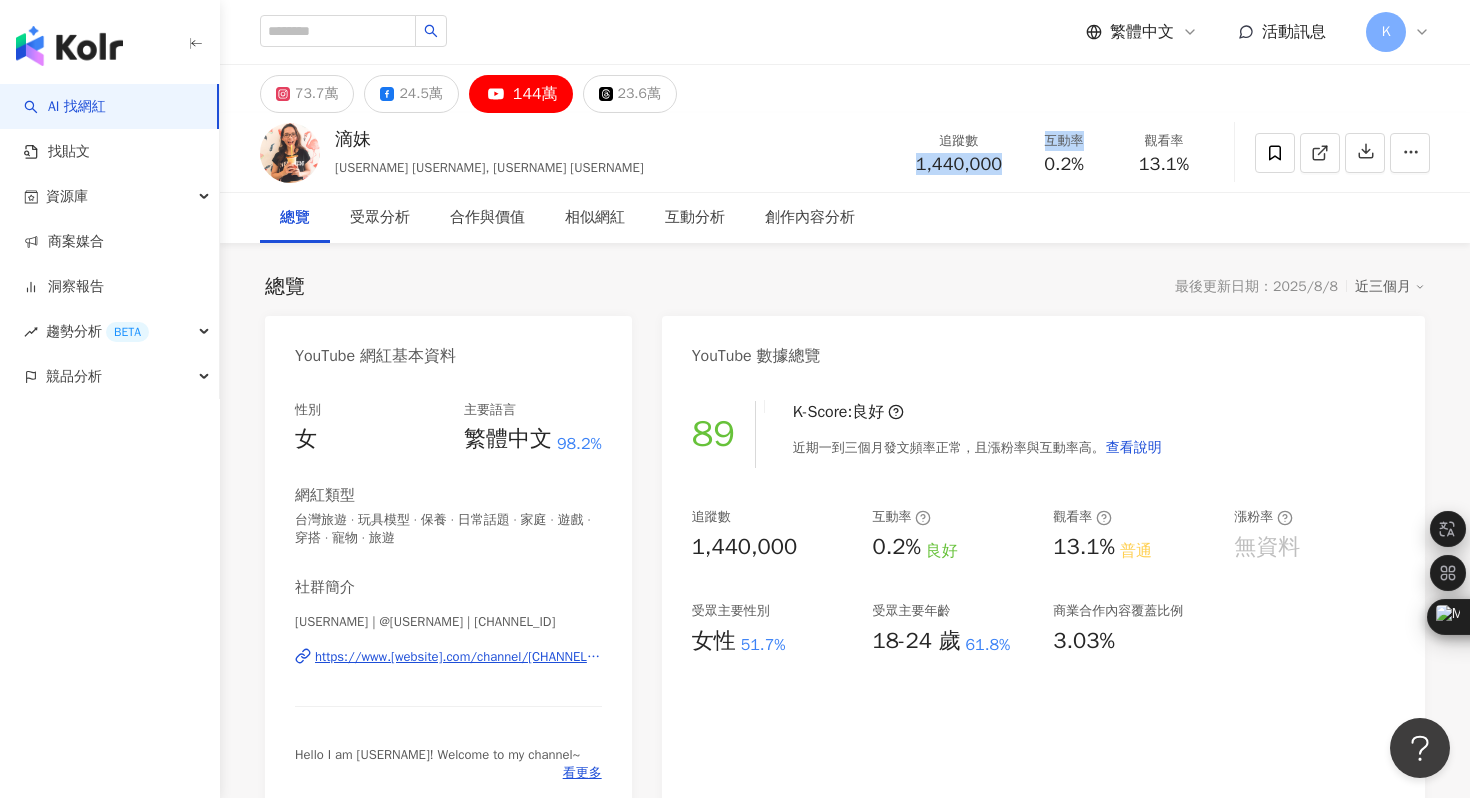 drag, startPoint x: 908, startPoint y: 165, endPoint x: 871, endPoint y: 164, distance: 37.01351 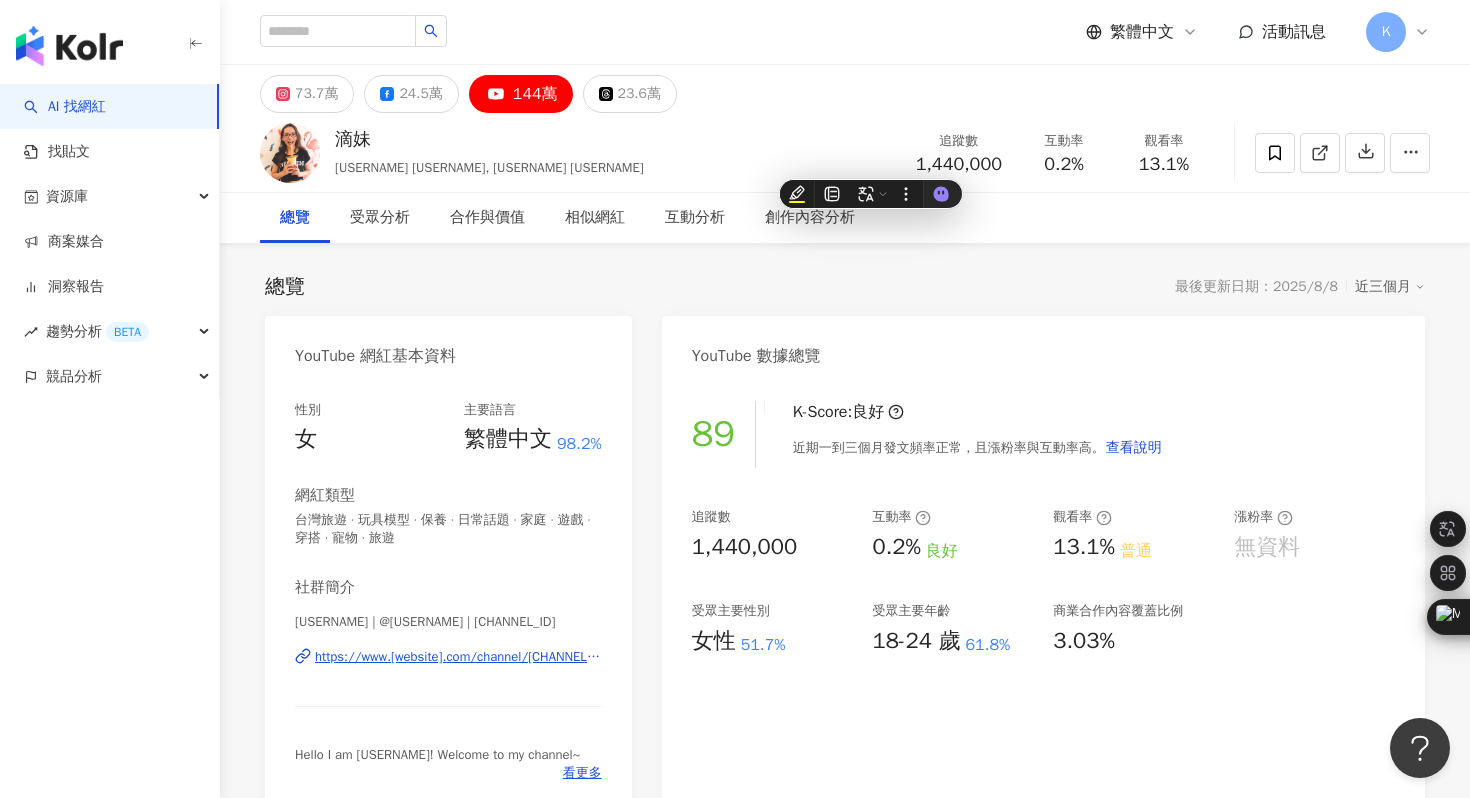 click on "滴妹  滴妹 Crown, Crown Du 追蹤數 1,440,000 互動率 0.2% 觀看率 13.1%" at bounding box center [845, 152] 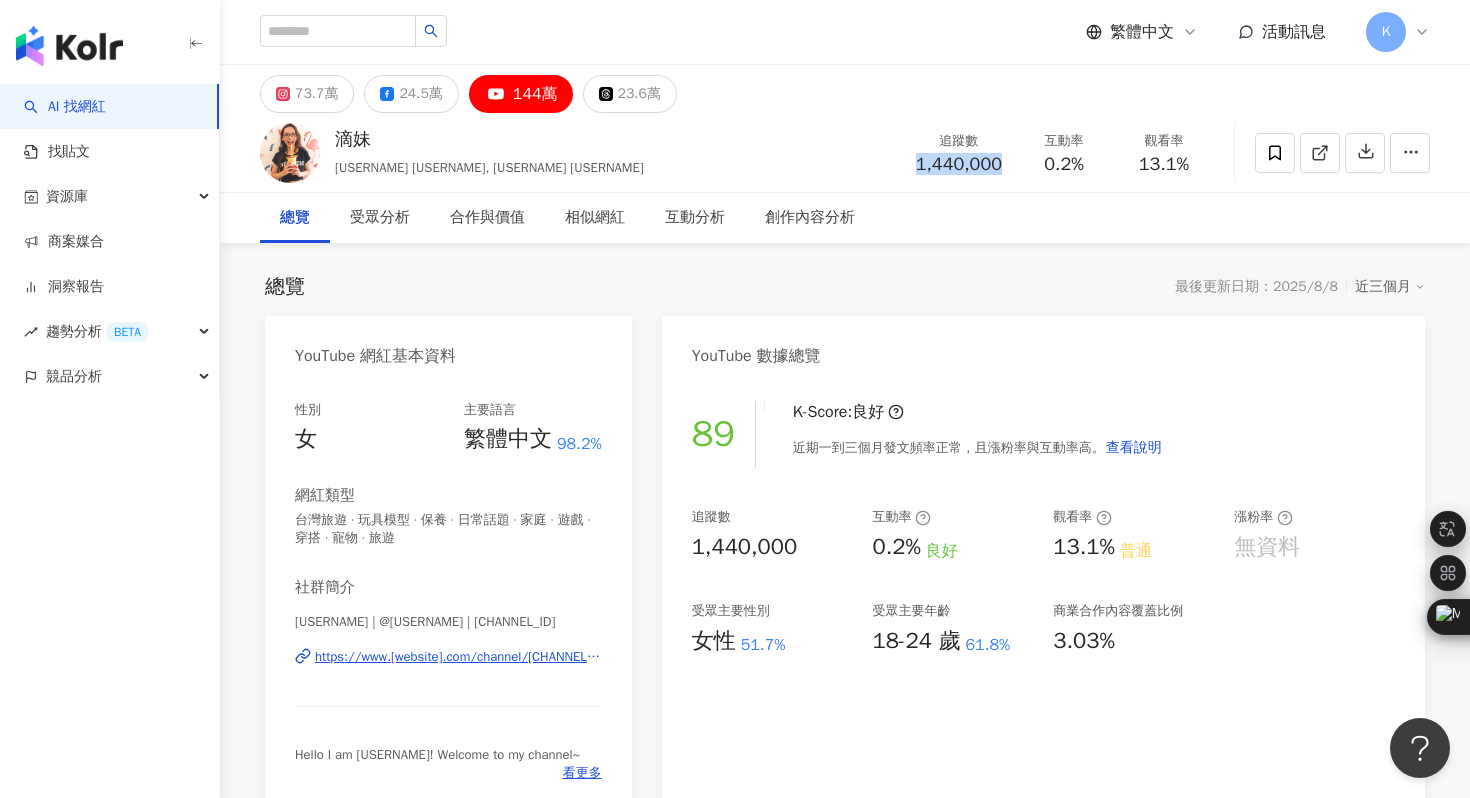 drag, startPoint x: 906, startPoint y: 160, endPoint x: 1011, endPoint y: 165, distance: 105.11898 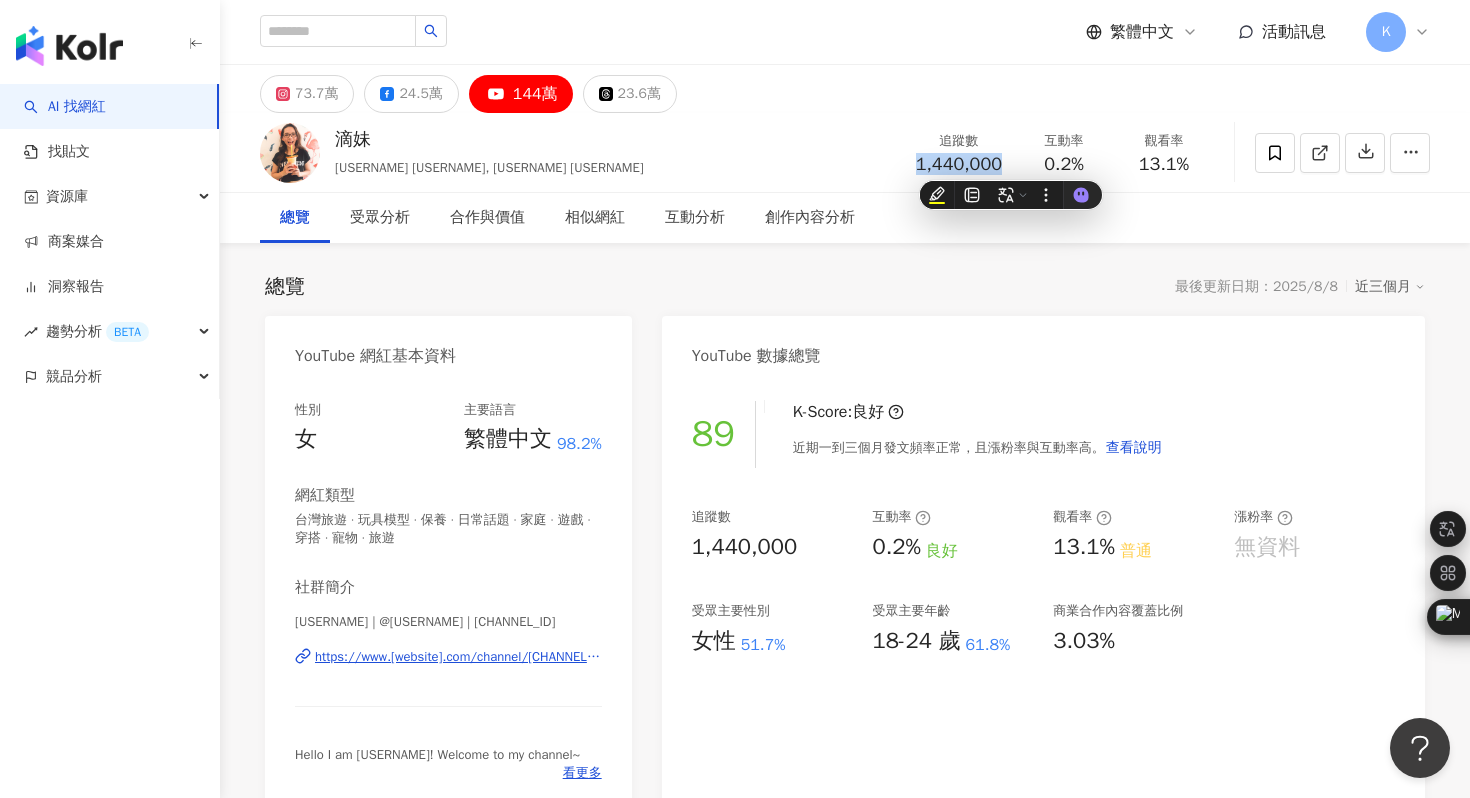 copy on "1,440,000" 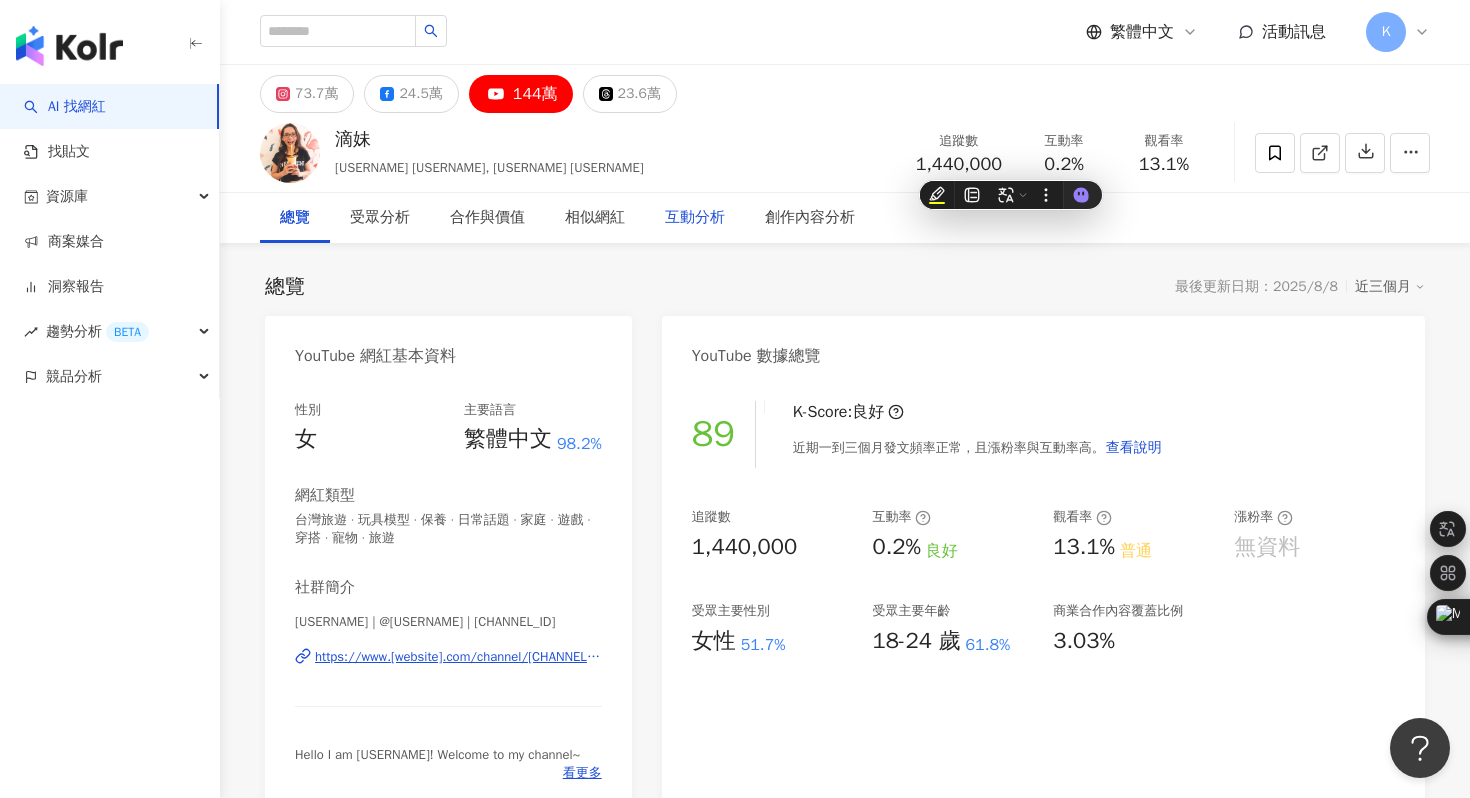 click on "互動分析" at bounding box center (695, 218) 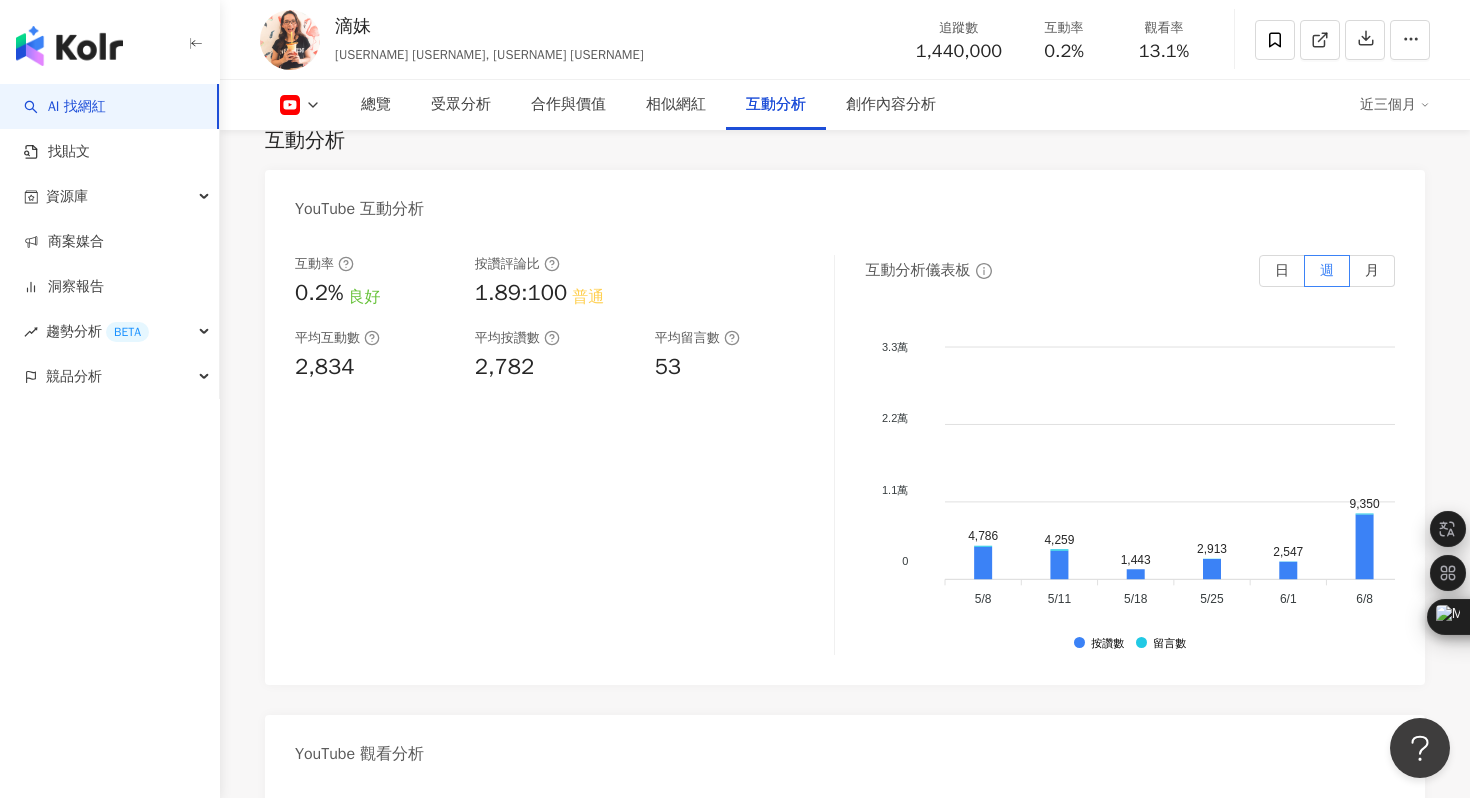 scroll, scrollTop: 3695, scrollLeft: 0, axis: vertical 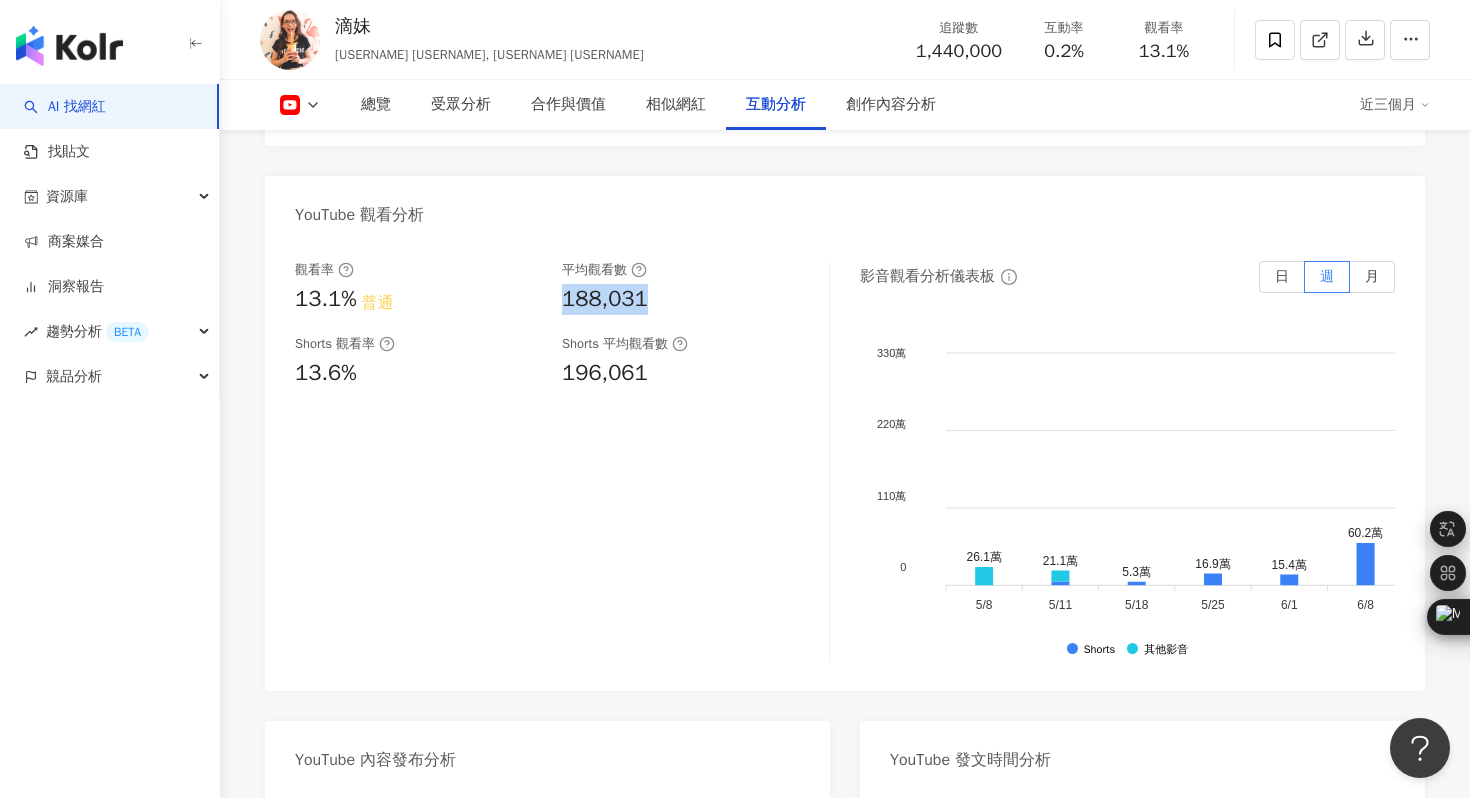 drag, startPoint x: 557, startPoint y: 325, endPoint x: 646, endPoint y: 327, distance: 89.02247 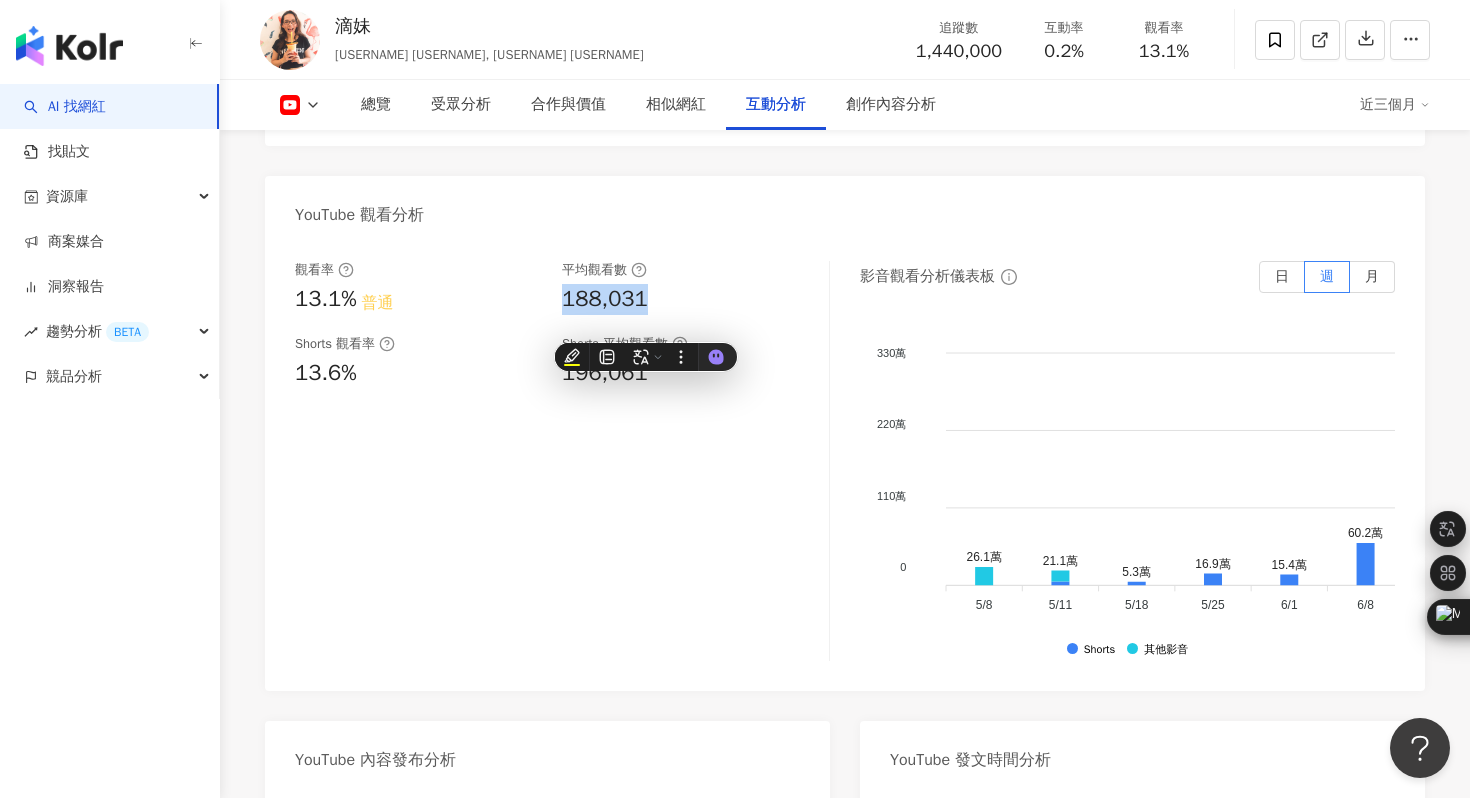 copy on "188,031" 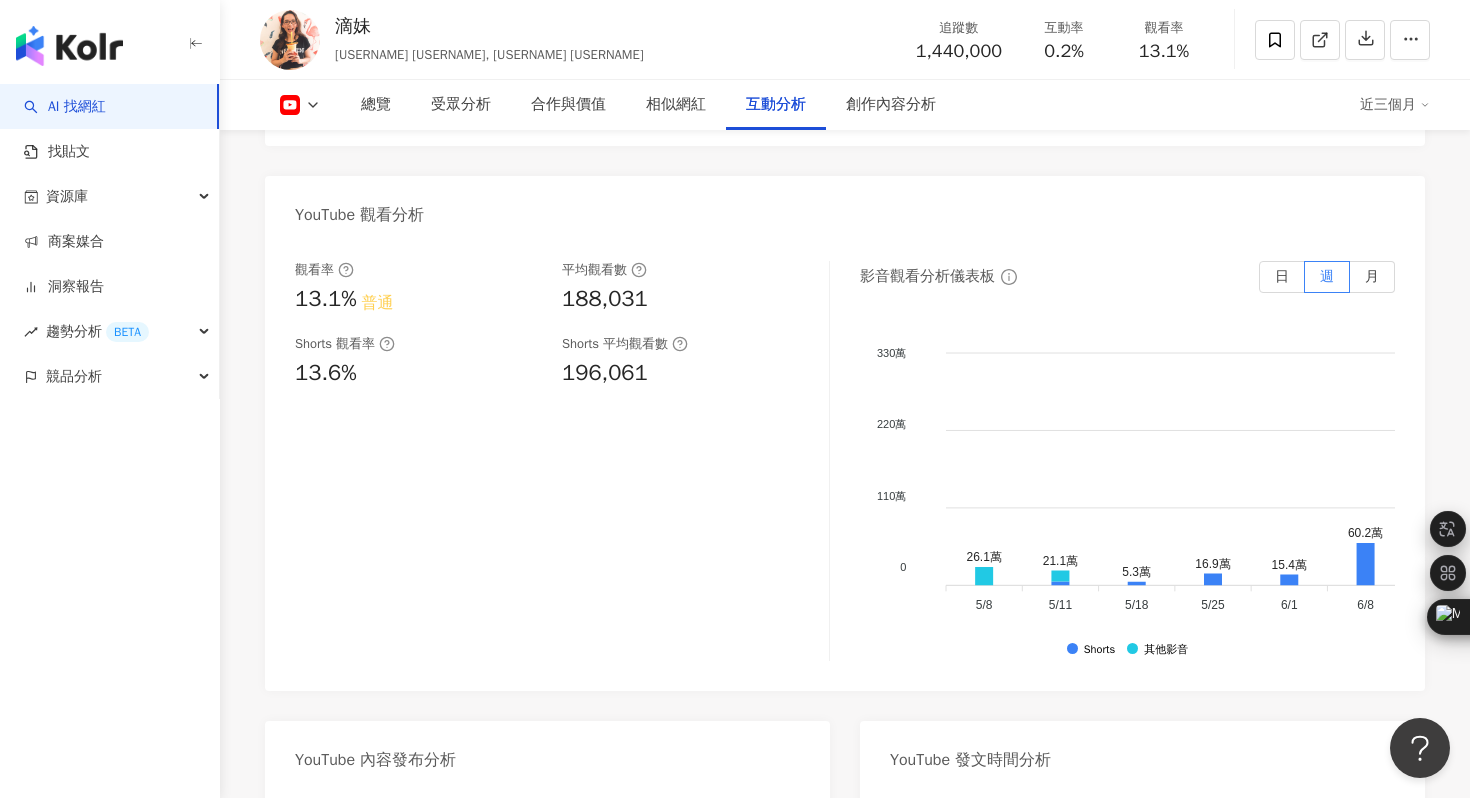 click on "YouTube 互動分析 互動率   0.2% 良好 按讚評論比   1.89:100 普通 平均互動數    2,834 平均按讚數   2,782 平均留言數   53 互動分析儀表板 日 週 月 3.3萬 3.3萬 2.2萬 2.2萬 1.1萬 1.1萬 0 0 4,786 4,259 1,443 2,913 2,547 9,350 2.8萬 1.6萬 9,751 397 7,920 1,838 4,000 1,111 5/8 5/8 4,786 4,259 1,443 2,913 2,547 9,350 2.8萬 1.6萬 9,751 397 7,920 1,838 4,000 1,111 5/8 5/8 5/11 5/11 5/18 5/18 5/25 5/25 6/1 6/1 6/8 6/8 6/15 6/15 6/22 6/22 6/29 6/29 7/6 7/6 7/13 7/13 7/20 7/20 7/27 7/27 8/3 8/3   按讚數     留言數   YouTube 觀看分析 觀看率   13.1% 普通 平均觀看數   188,031 Shorts 觀看率   13.6% Shorts 平均觀看數   196,061 影音觀看分析儀表板 日 週 月 330萬 330萬 220萬 220萬 110萬 110萬 0 0 26.1萬 21.1萬 5.3萬 16.9萬 15.4萬 60.2萬 202.7萬 129.9萬 75.7萬 1.2萬 34.9萬 12.6萬 14.8萬 3.6萬 5/8 5/8 26.1萬 21.1萬 5.3萬 16.9萬 15.4萬 60.2萬 202.7萬 129.9萬 75.7萬 1.2萬 34.9萬 12.6萬 14.8萬 3.6萬 5/8 5/8 5/11" at bounding box center (845, 475) 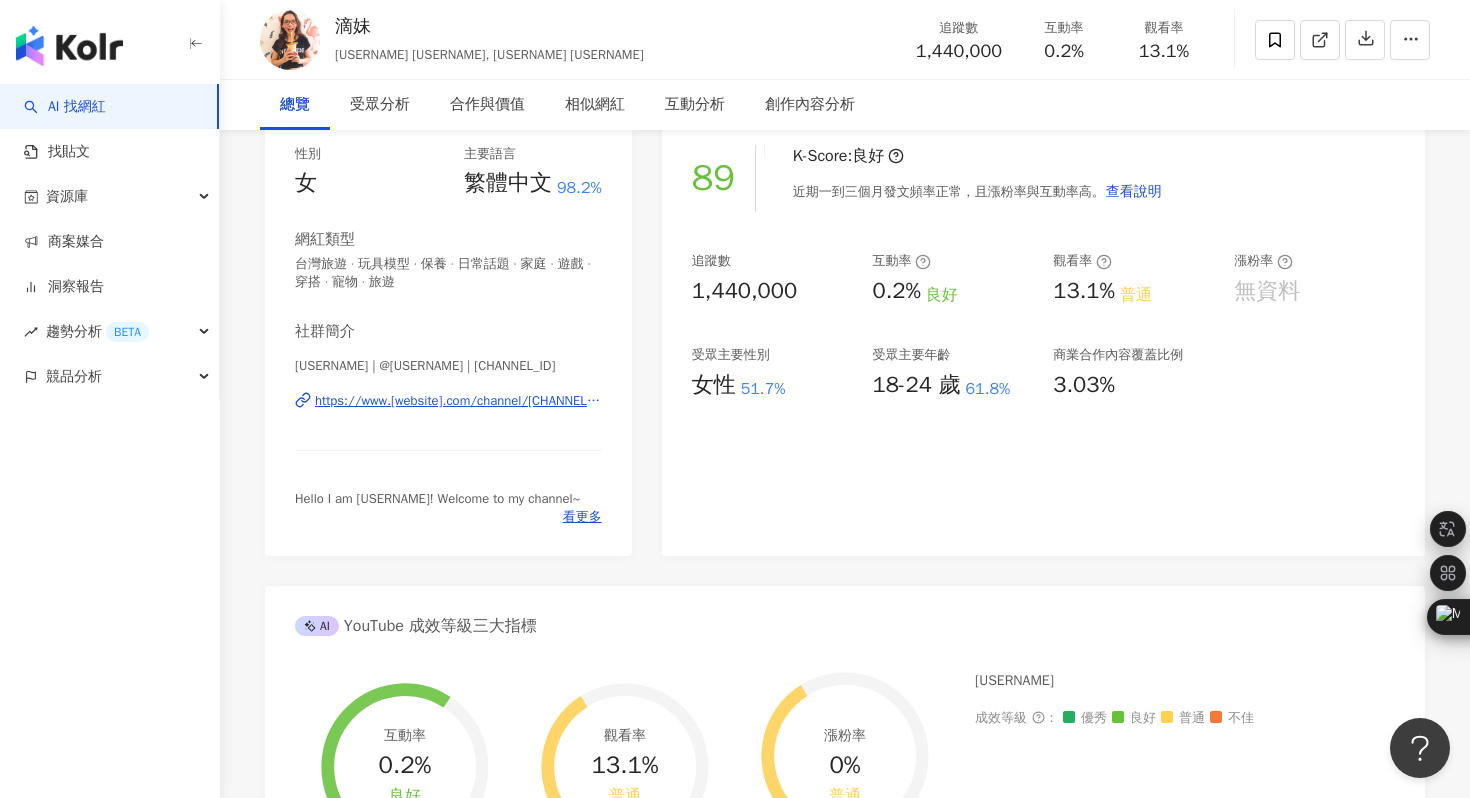 scroll, scrollTop: 0, scrollLeft: 0, axis: both 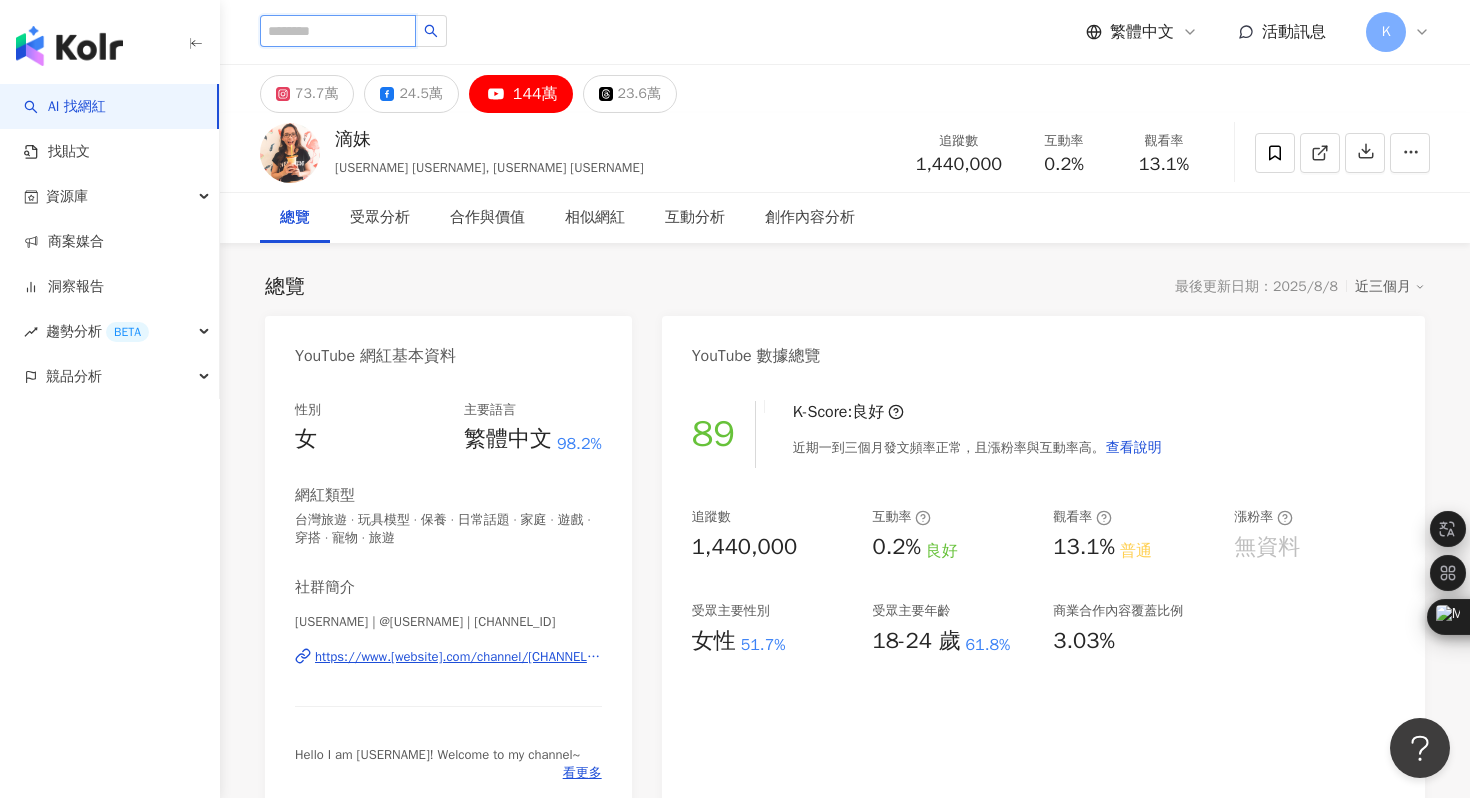 click at bounding box center (338, 31) 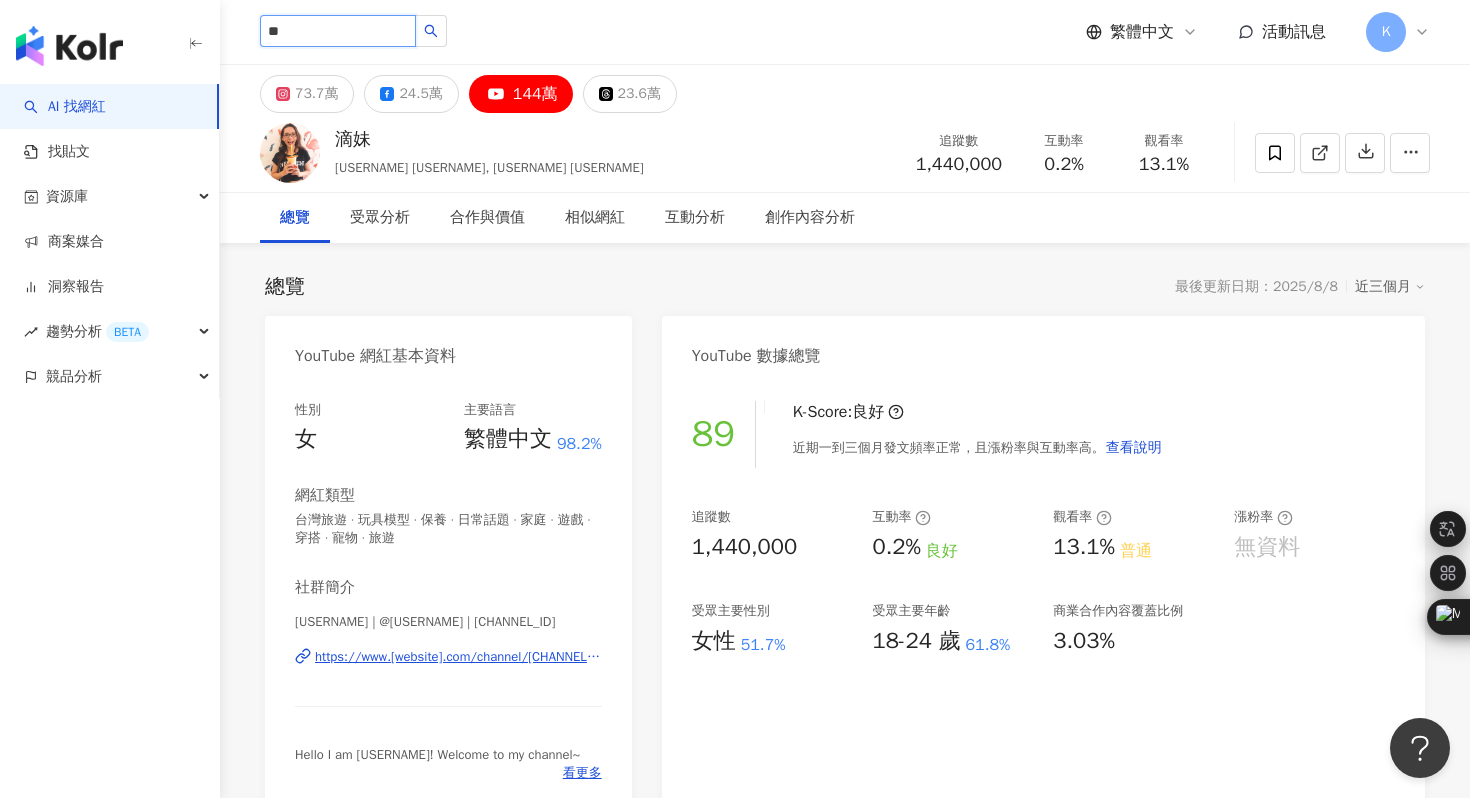 type on "*" 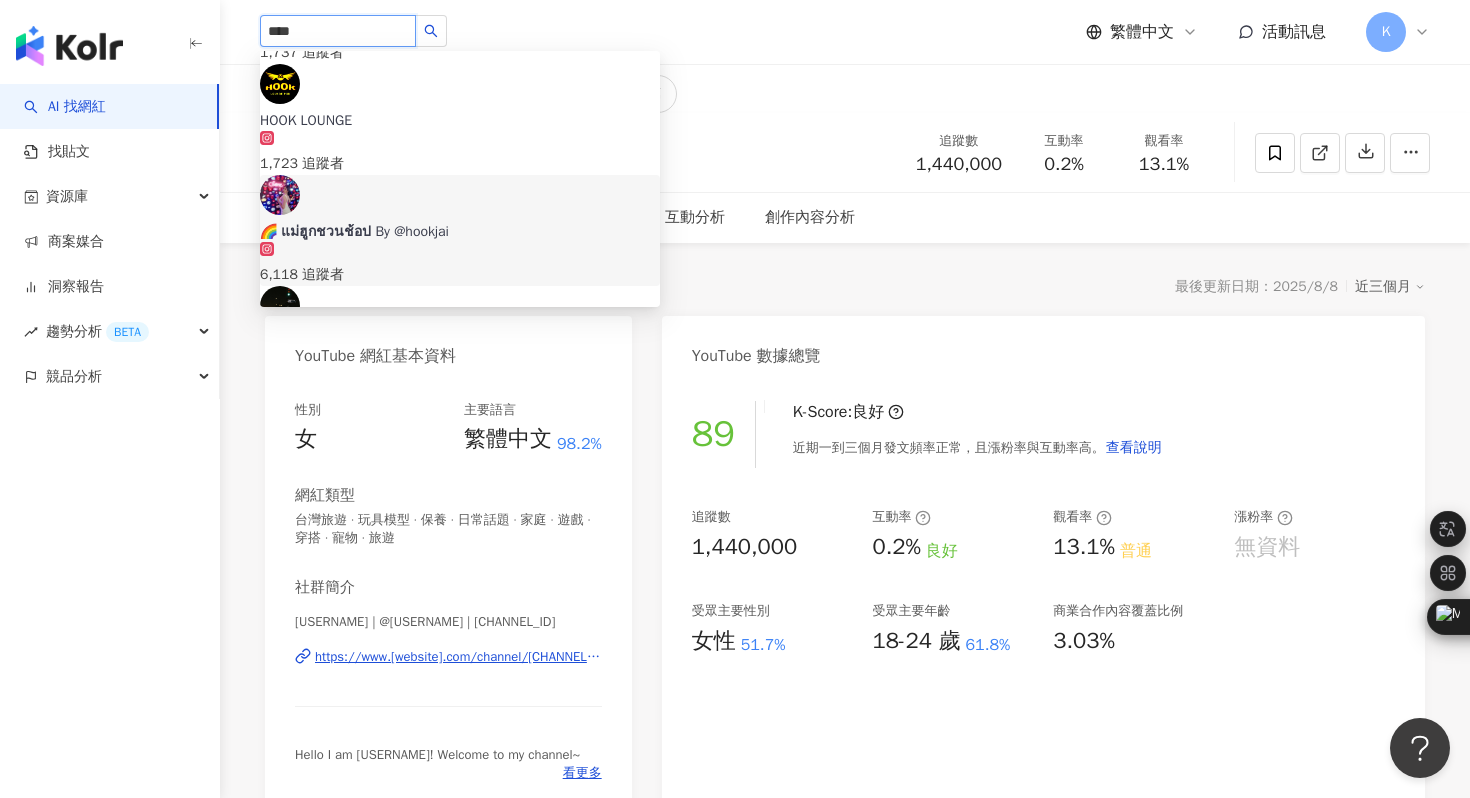 scroll, scrollTop: 554, scrollLeft: 0, axis: vertical 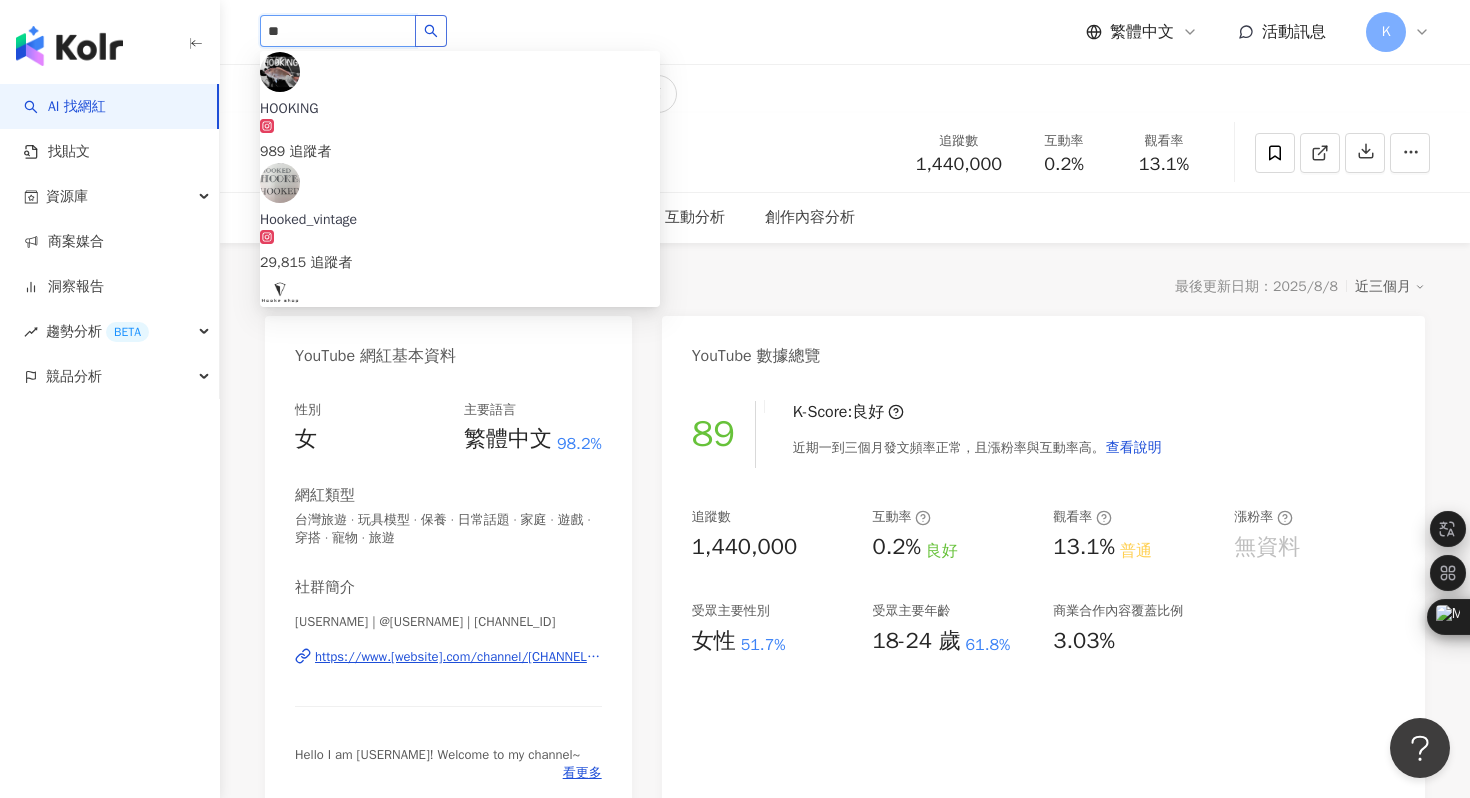 type on "*" 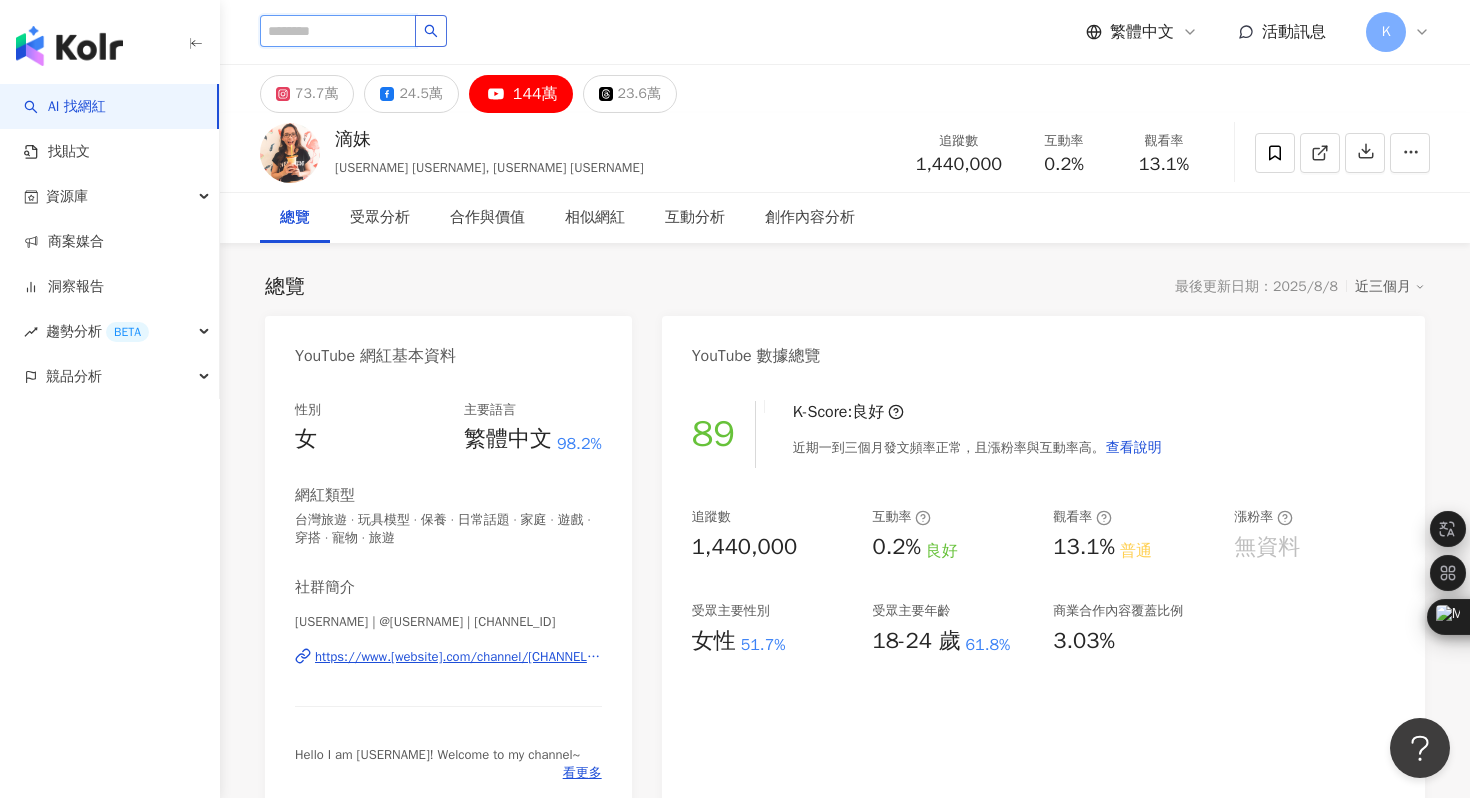 paste on "**********" 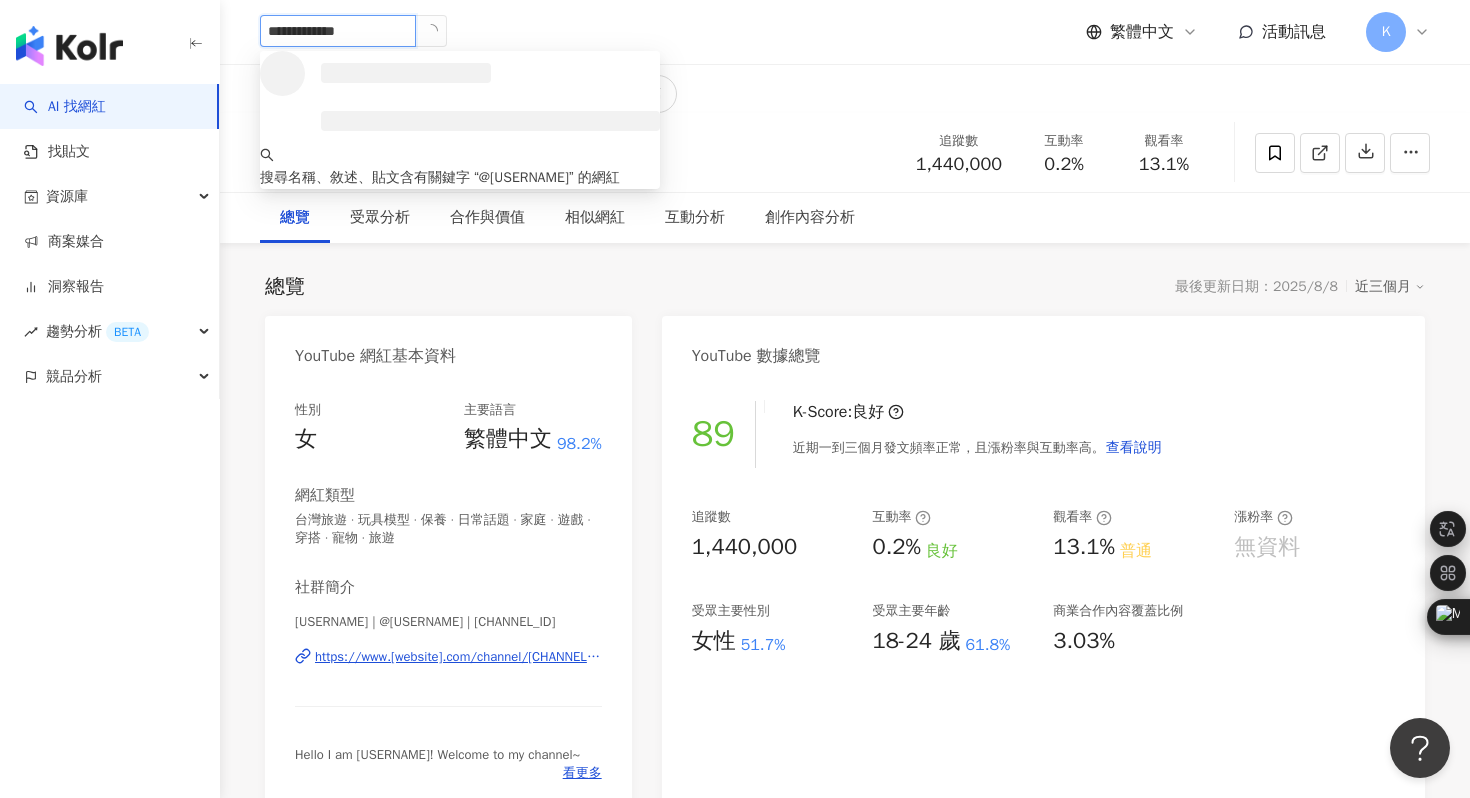 scroll, scrollTop: 0, scrollLeft: 0, axis: both 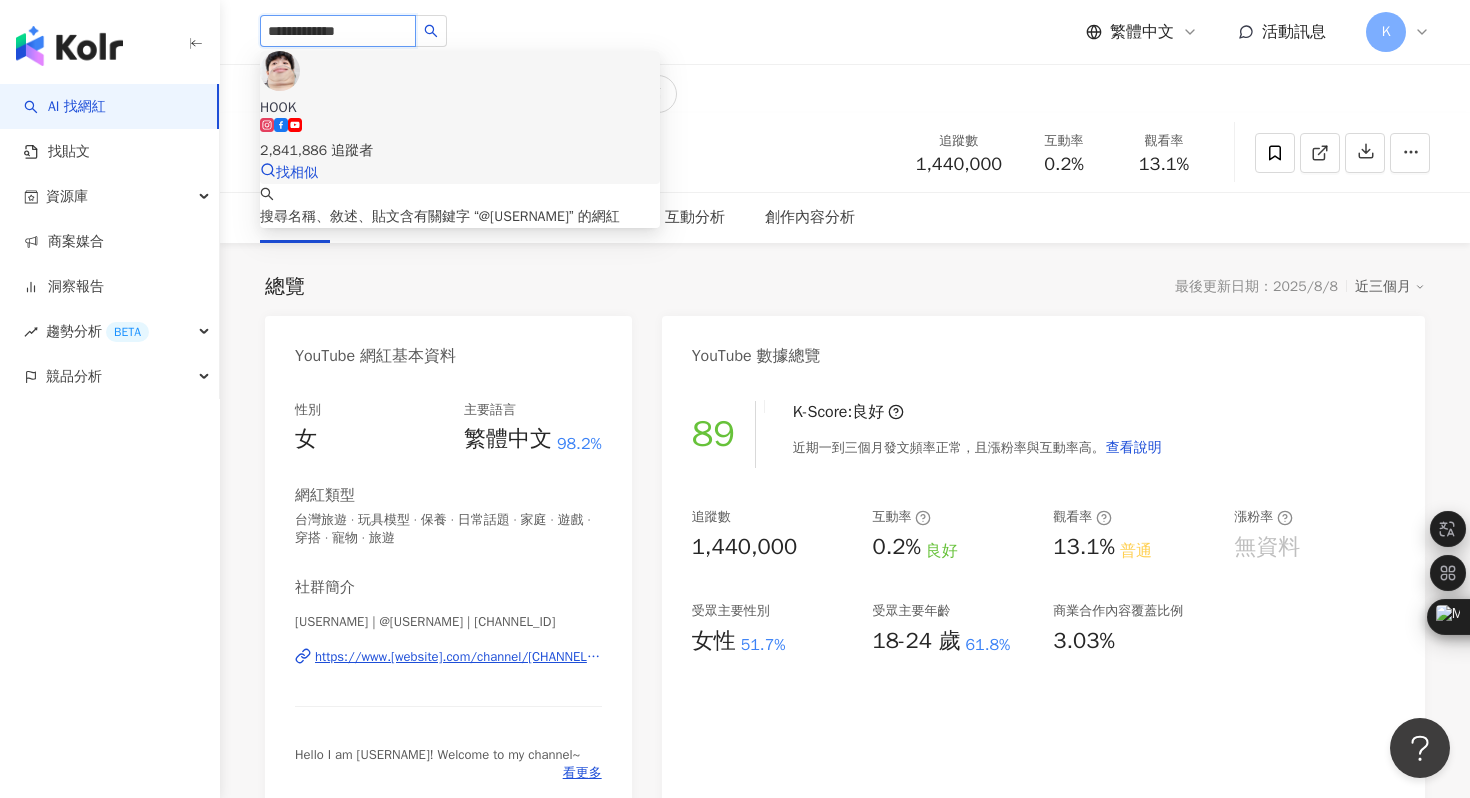 click at bounding box center (280, 71) 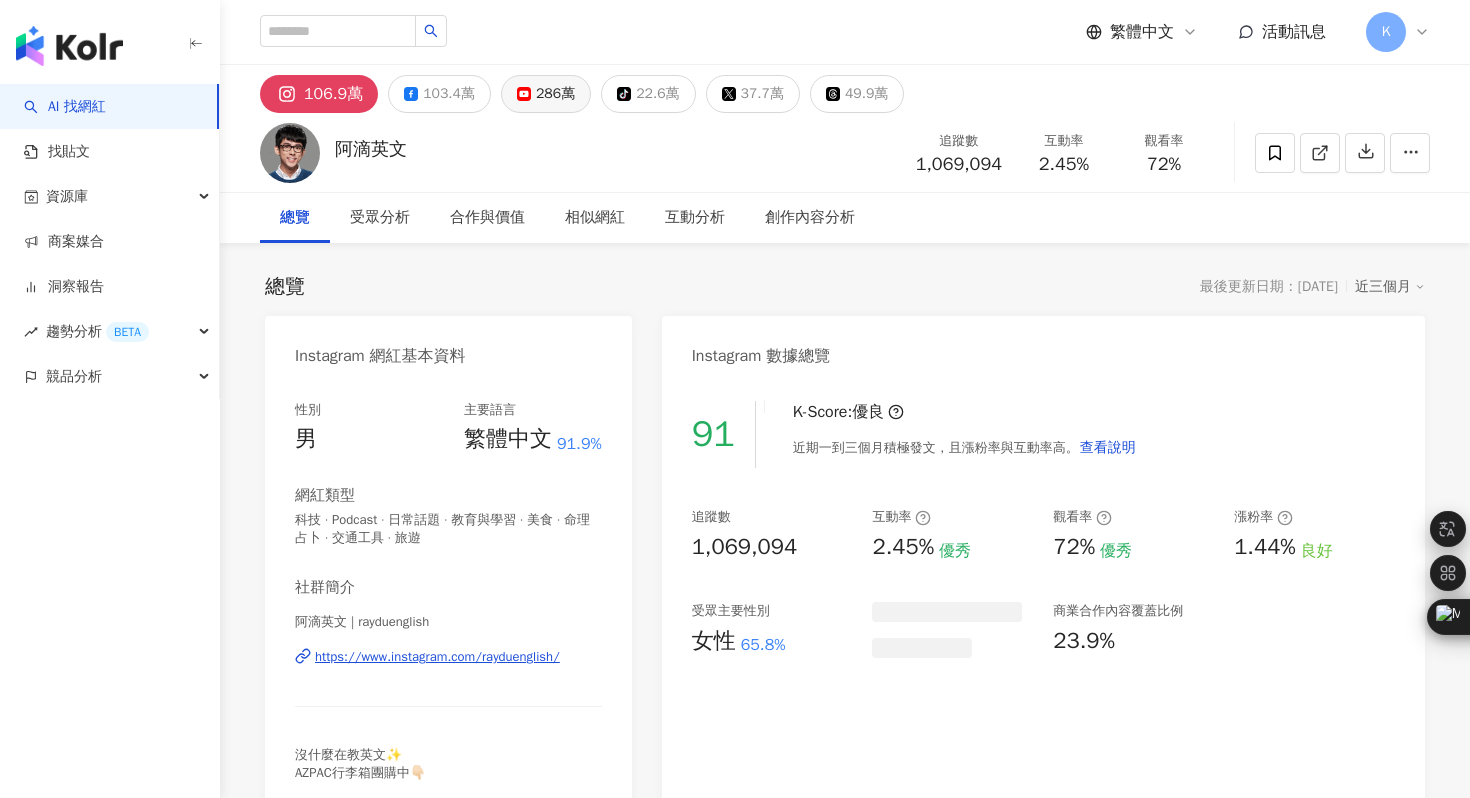 click on "286萬" at bounding box center (555, 94) 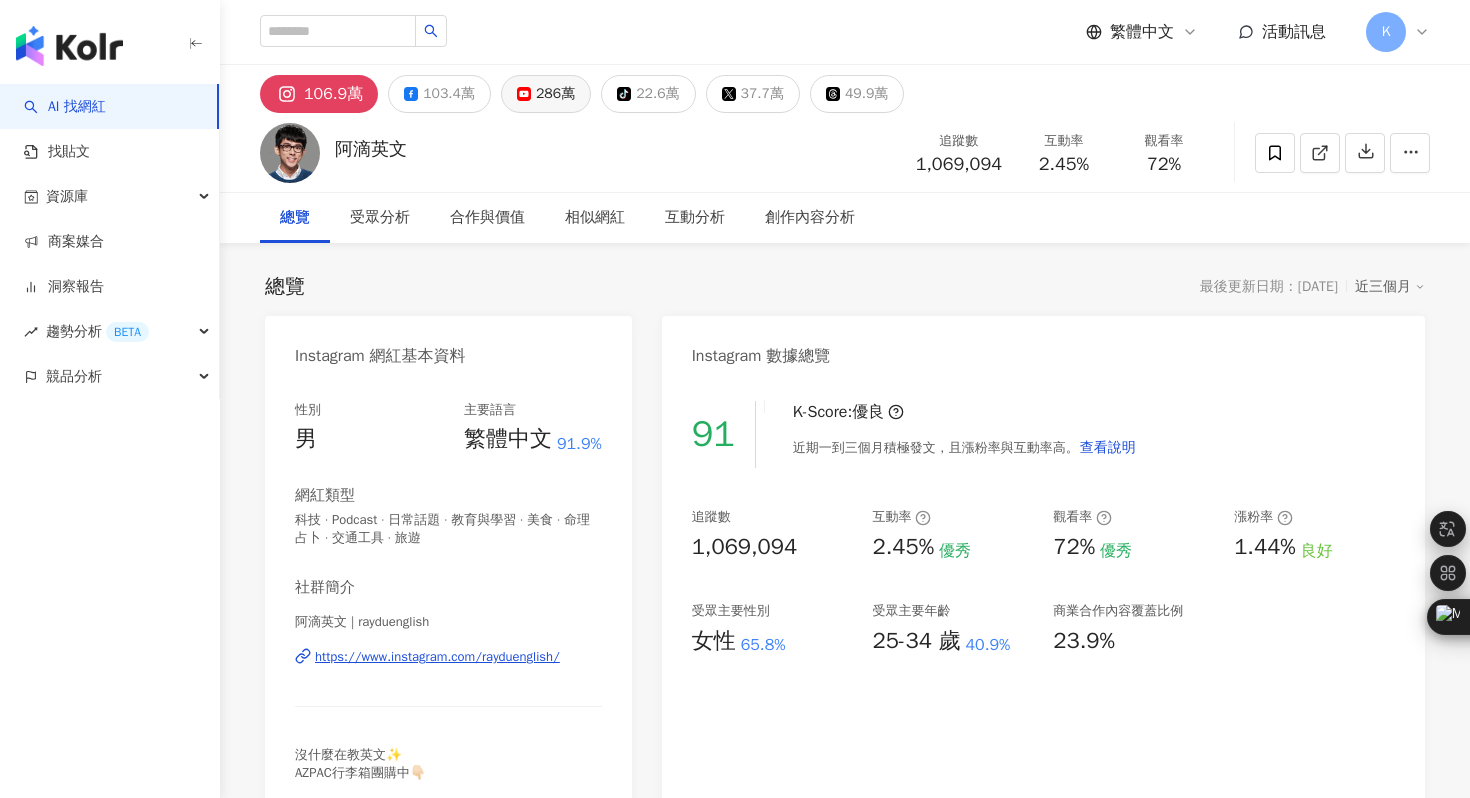 scroll, scrollTop: 0, scrollLeft: 0, axis: both 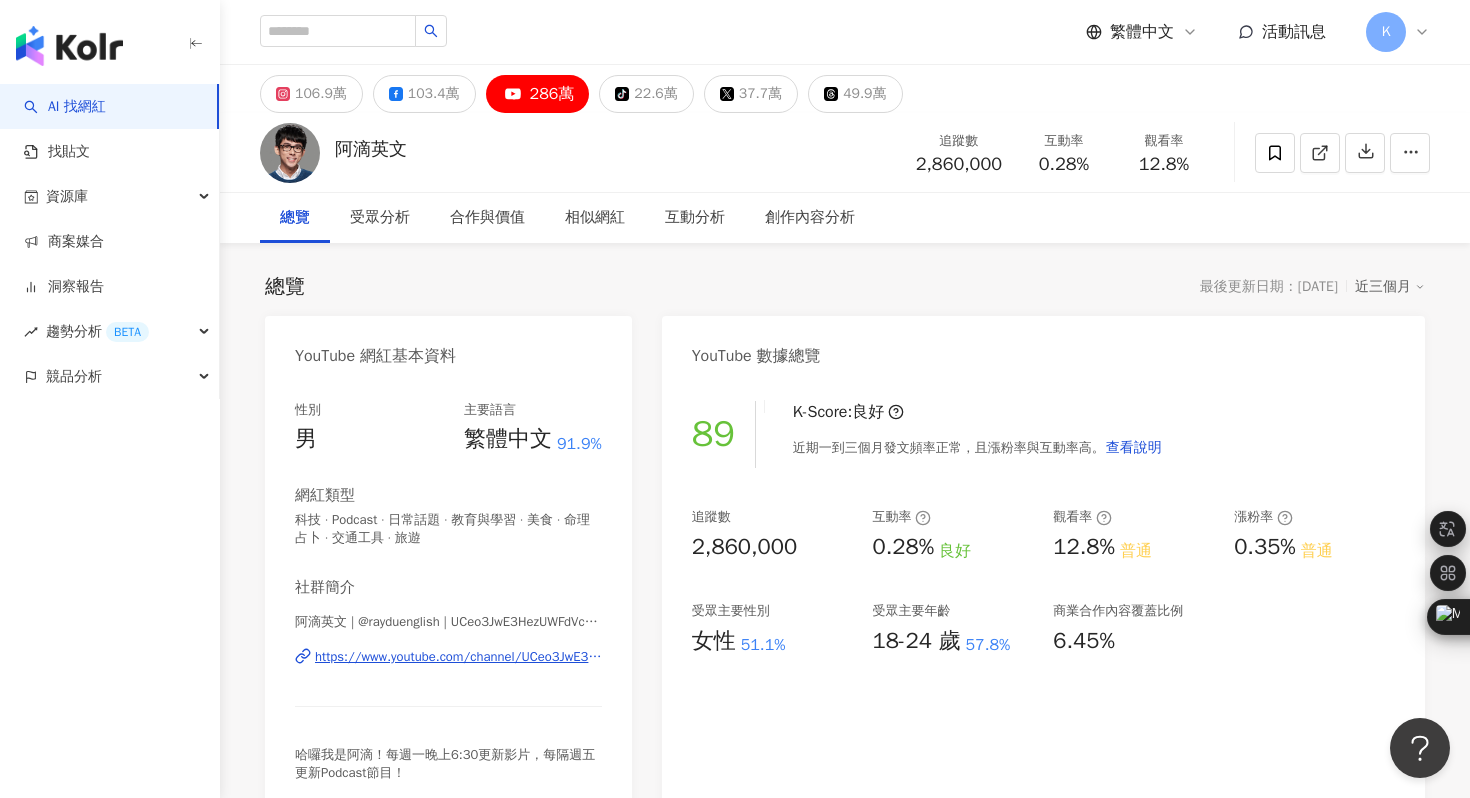 click on "https://www.youtube.com/channel/UCeo3JwE3HezUWFdVcehQk9Q" at bounding box center (458, 657) 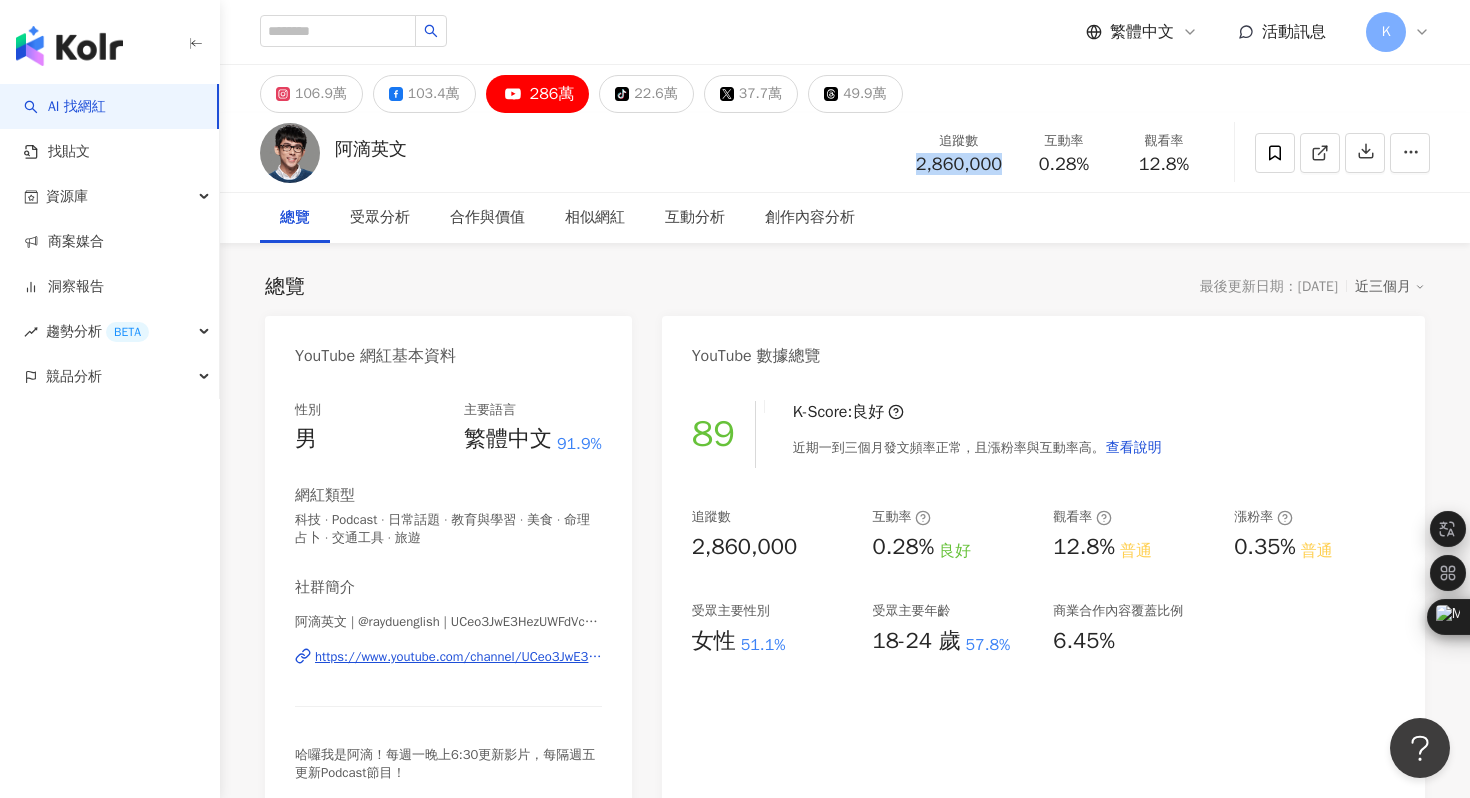 drag, startPoint x: 914, startPoint y: 164, endPoint x: 1004, endPoint y: 167, distance: 90.04999 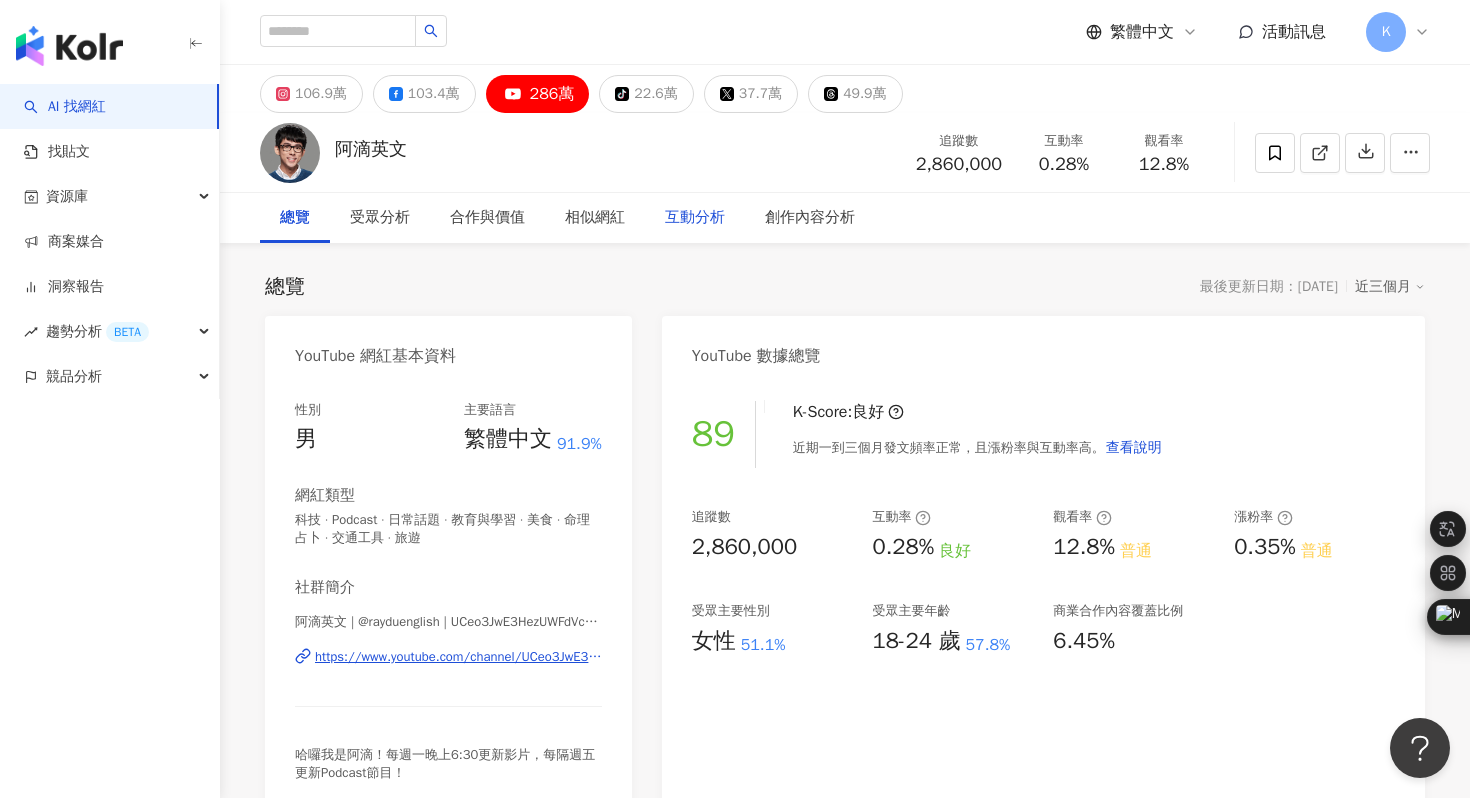 click on "互動分析" at bounding box center (695, 218) 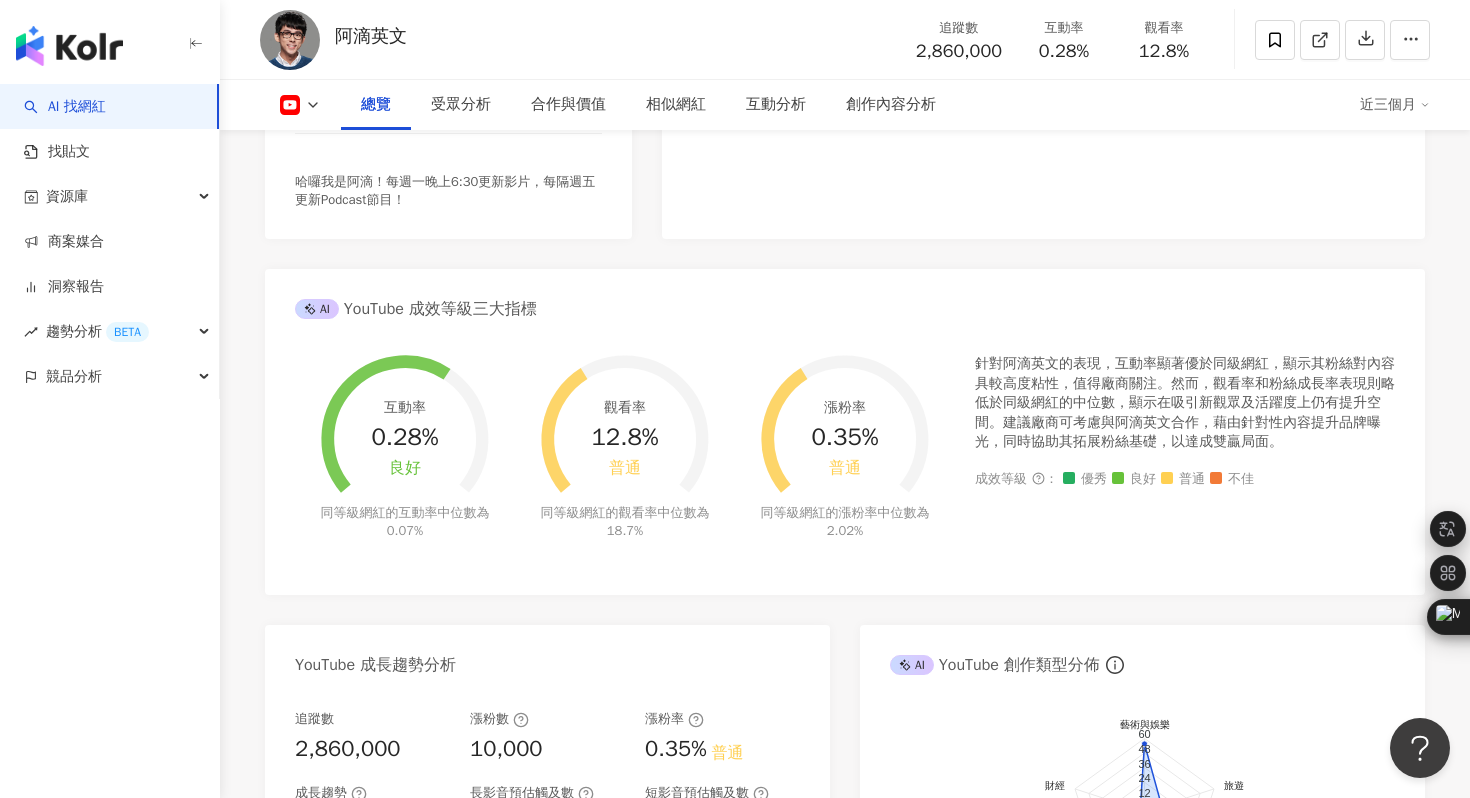 scroll, scrollTop: 0, scrollLeft: 0, axis: both 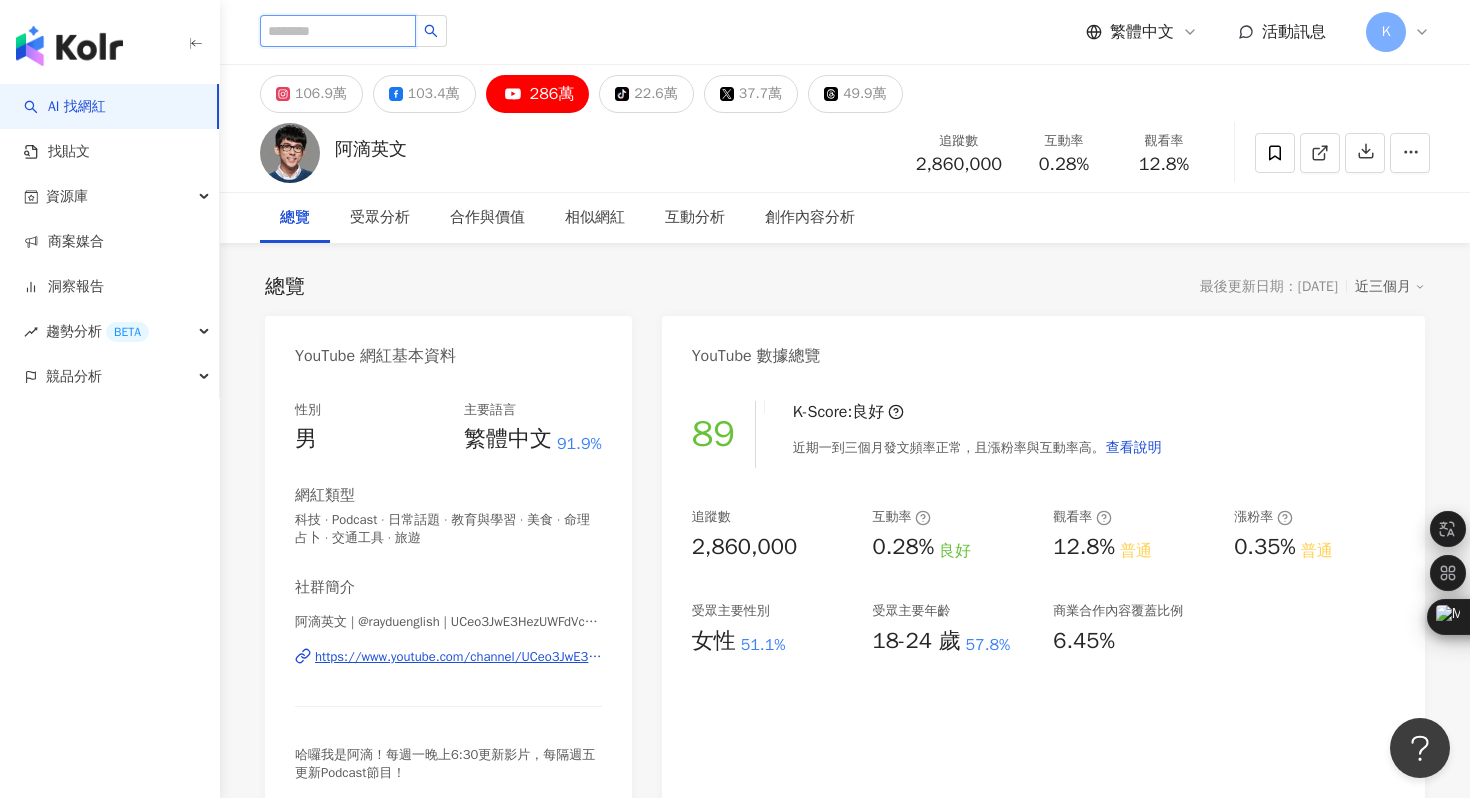 click at bounding box center [338, 31] 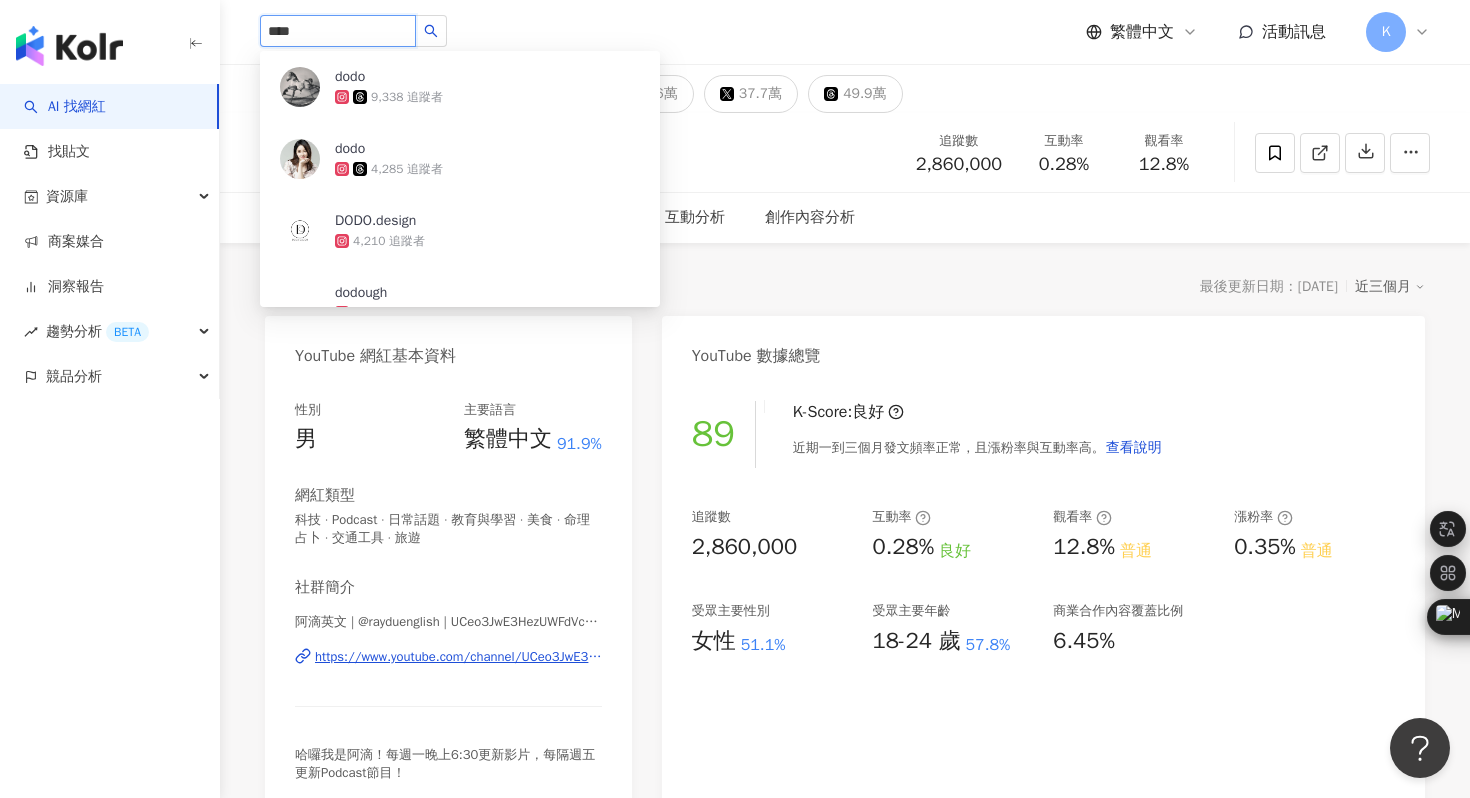 type on "****" 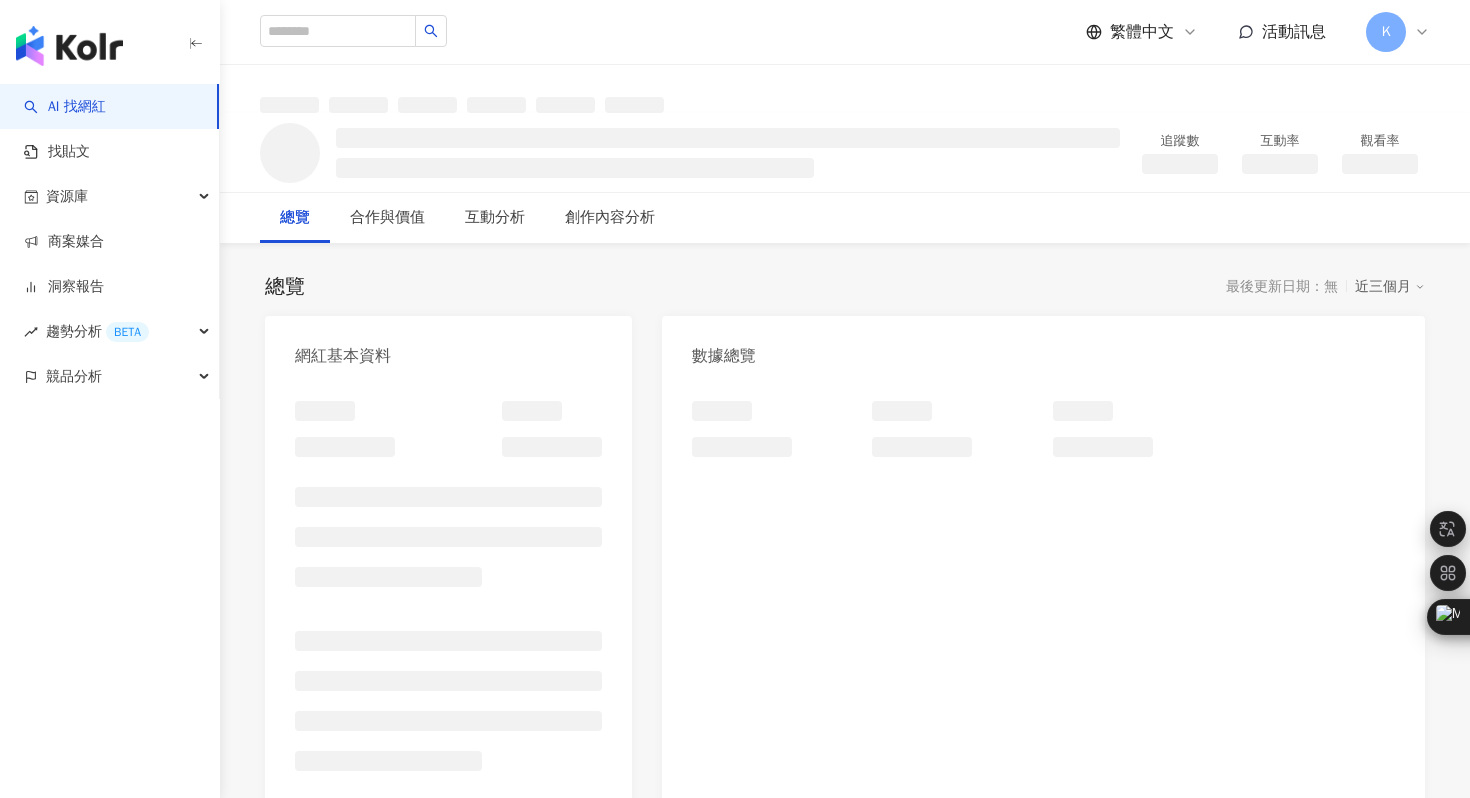 scroll, scrollTop: 0, scrollLeft: 0, axis: both 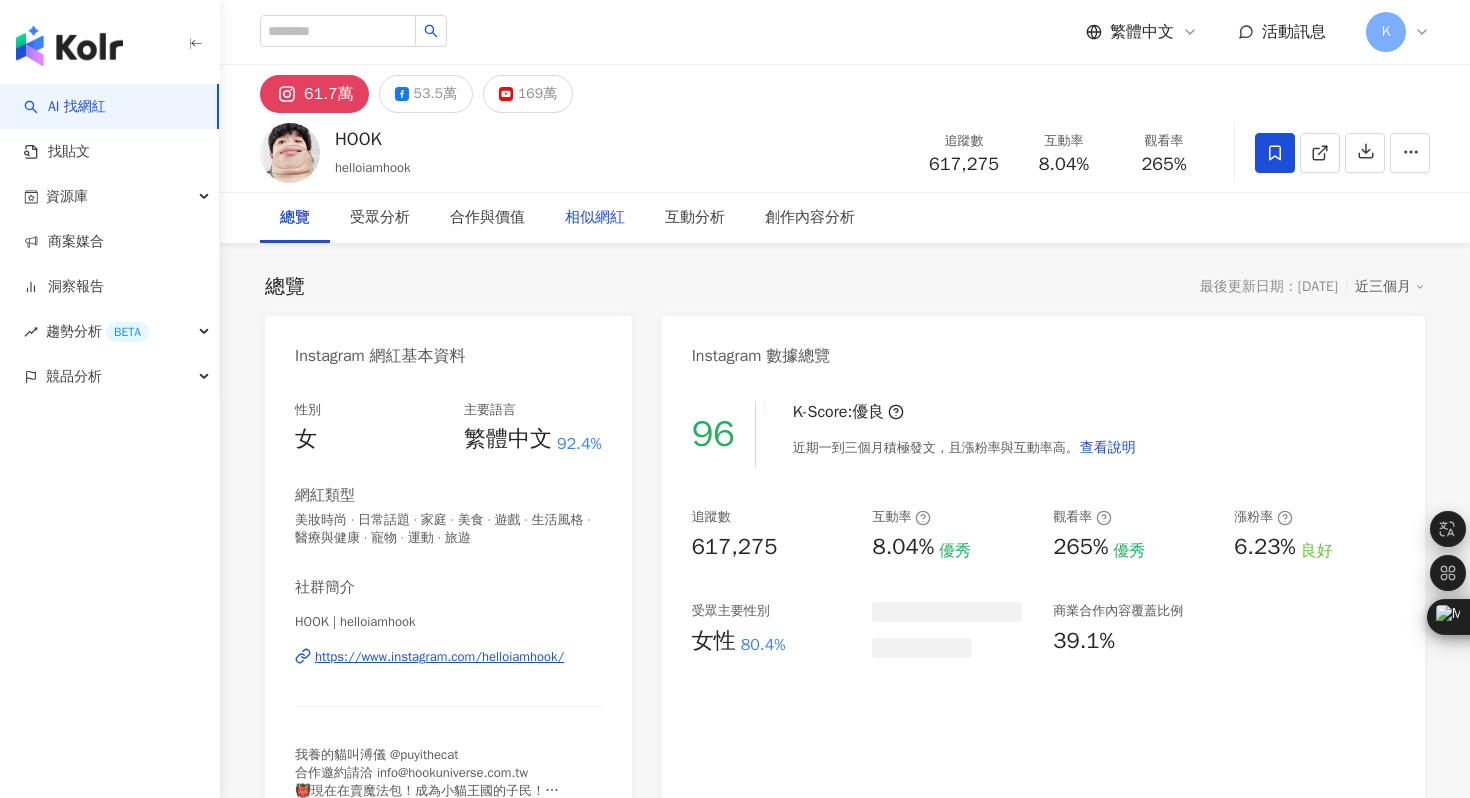 click on "169萬" at bounding box center (537, 94) 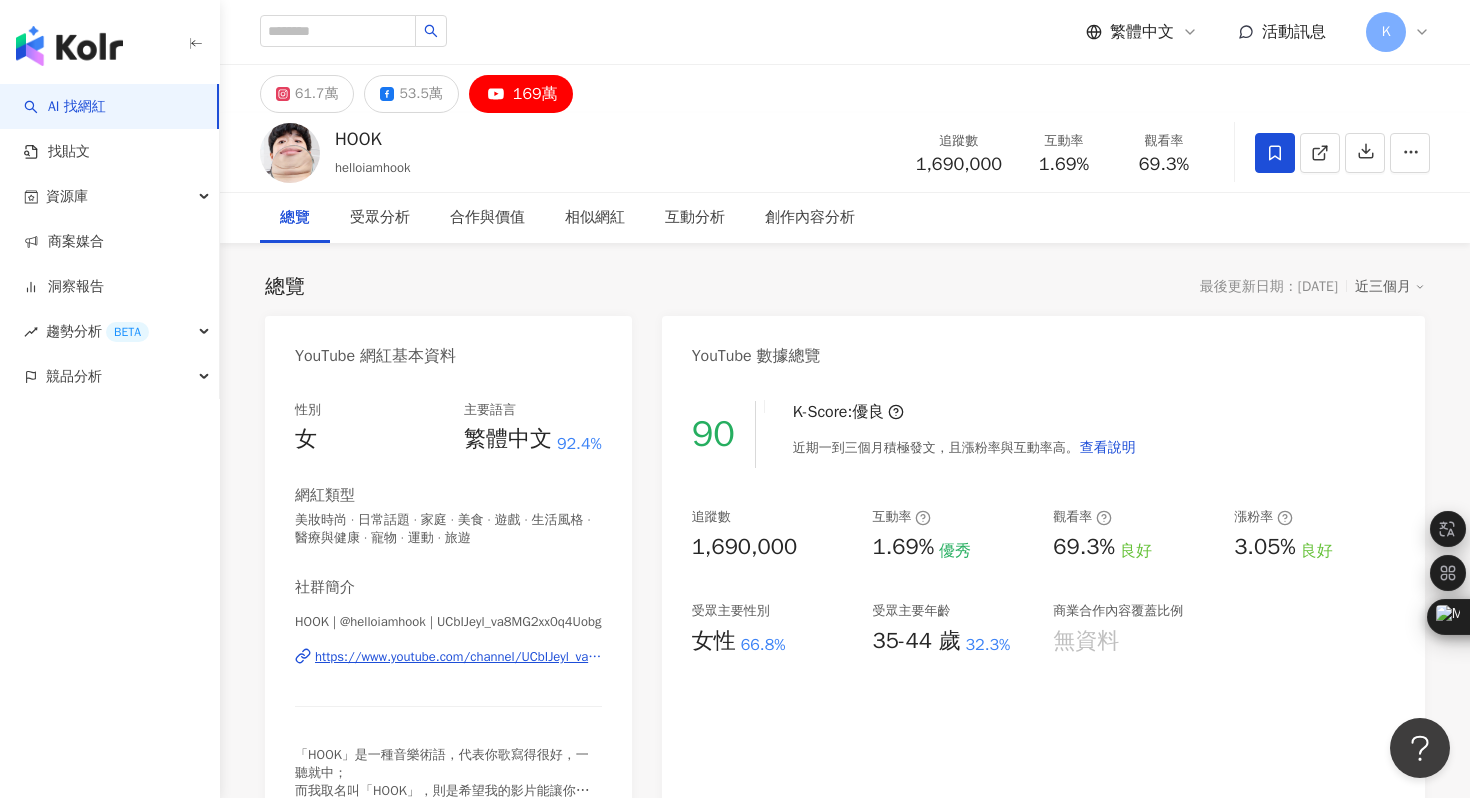 scroll, scrollTop: 0, scrollLeft: 0, axis: both 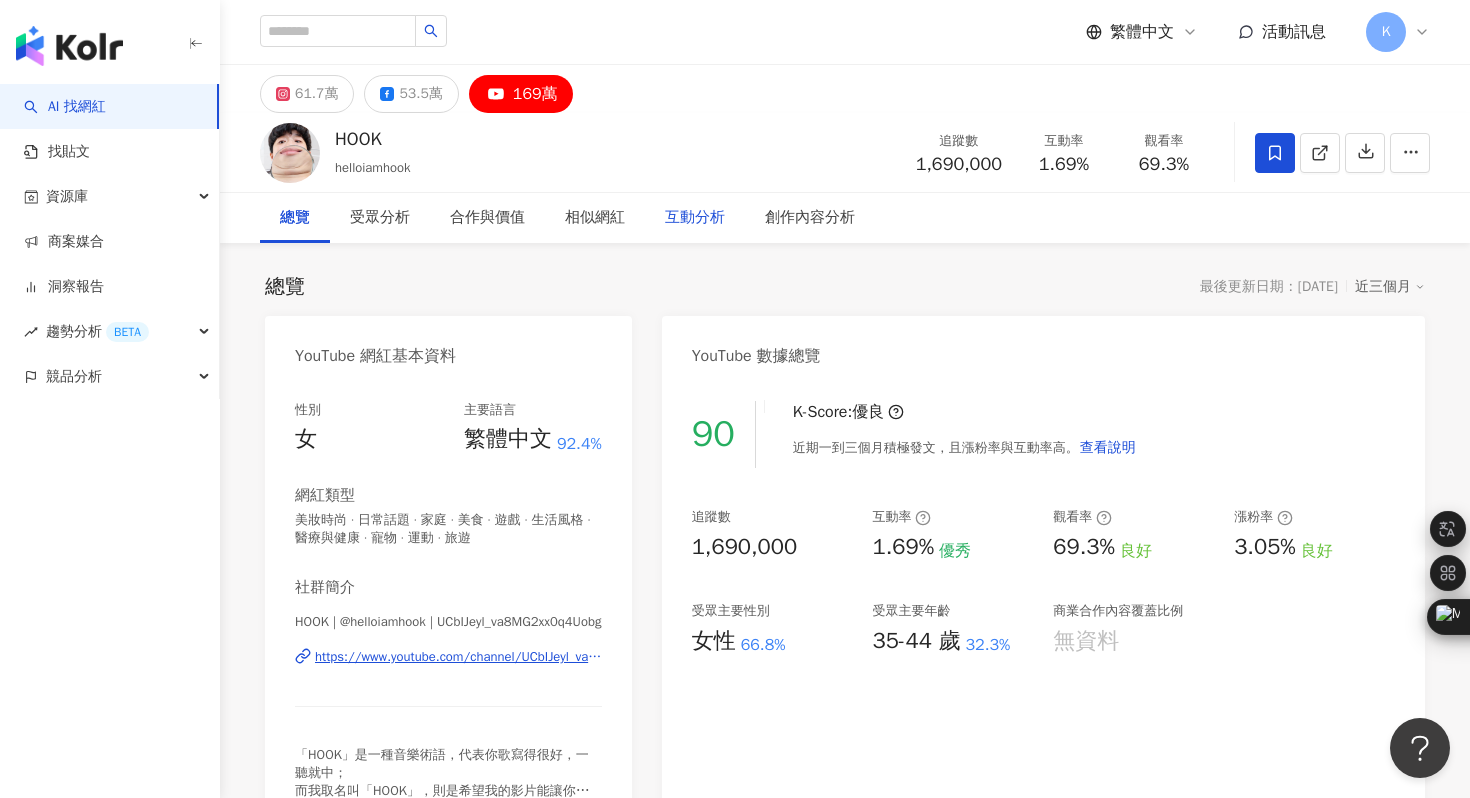 click on "互動分析" at bounding box center (695, 218) 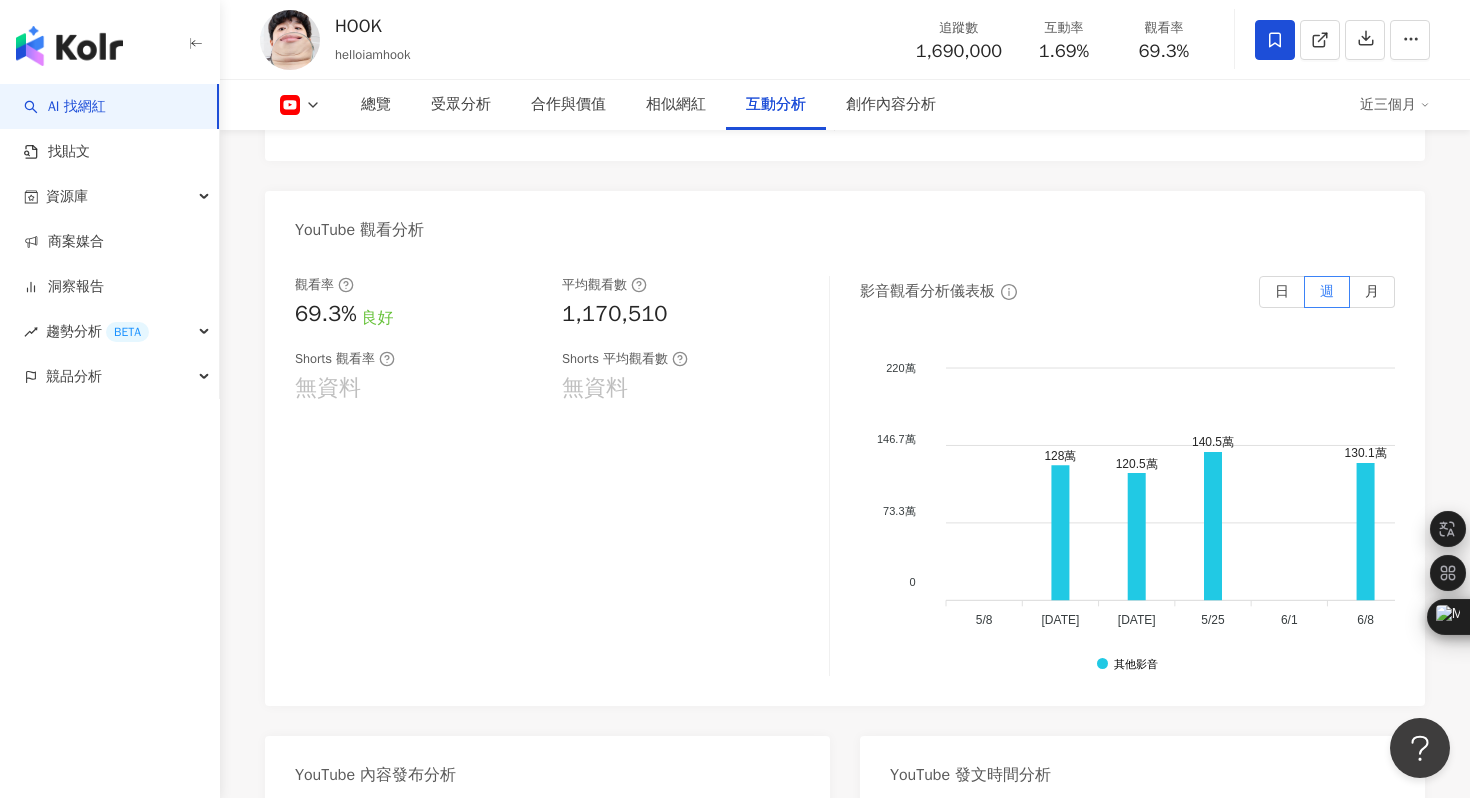 scroll, scrollTop: 3726, scrollLeft: 0, axis: vertical 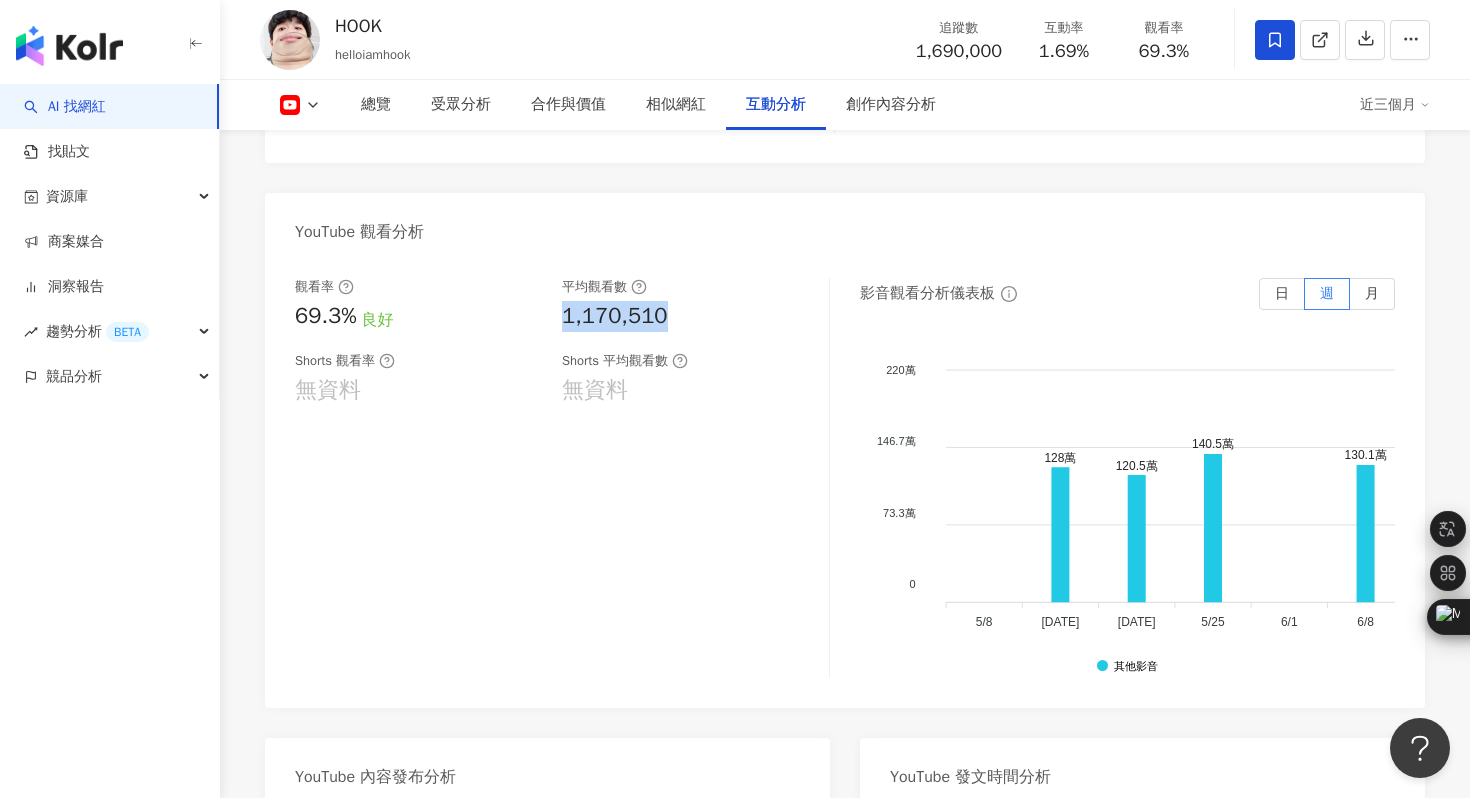 drag, startPoint x: 555, startPoint y: 317, endPoint x: 674, endPoint y: 319, distance: 119.01681 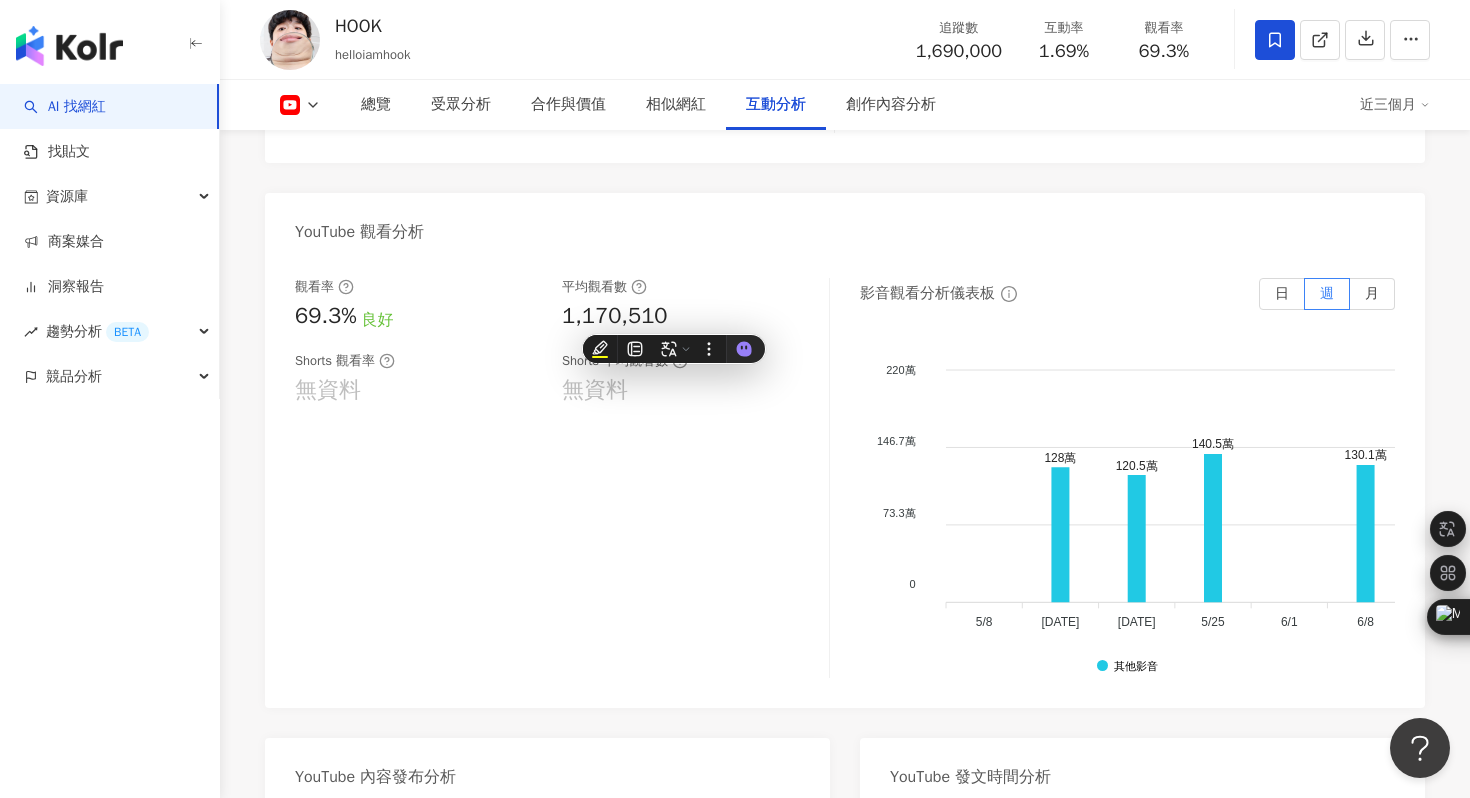 click on "觀看率   69.3% 良好 平均觀看數   1,170,510 Shorts 觀看率   無資料 Shorts 平均觀看數   無資料" at bounding box center [562, 478] 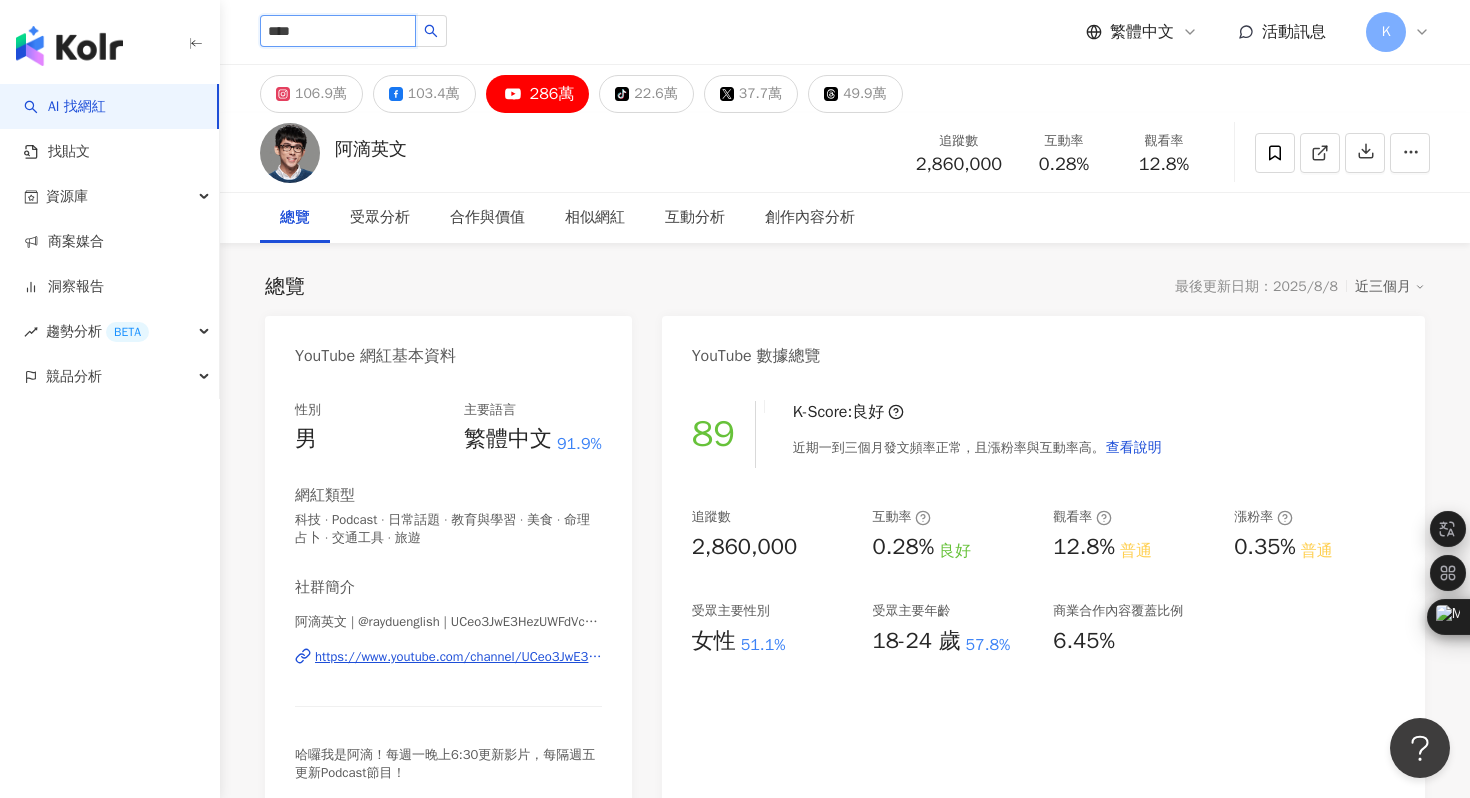 scroll, scrollTop: 0, scrollLeft: 0, axis: both 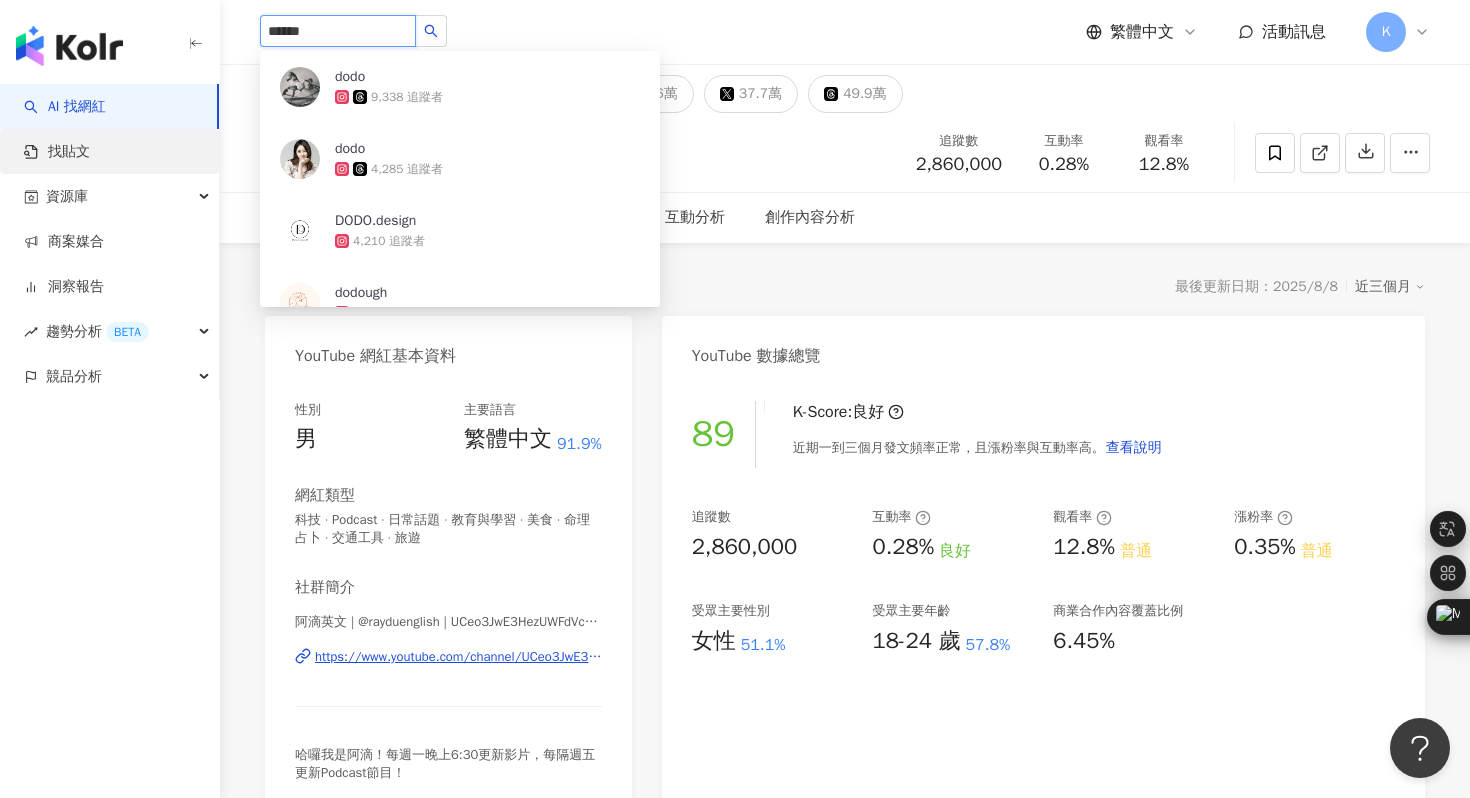 type on "*******" 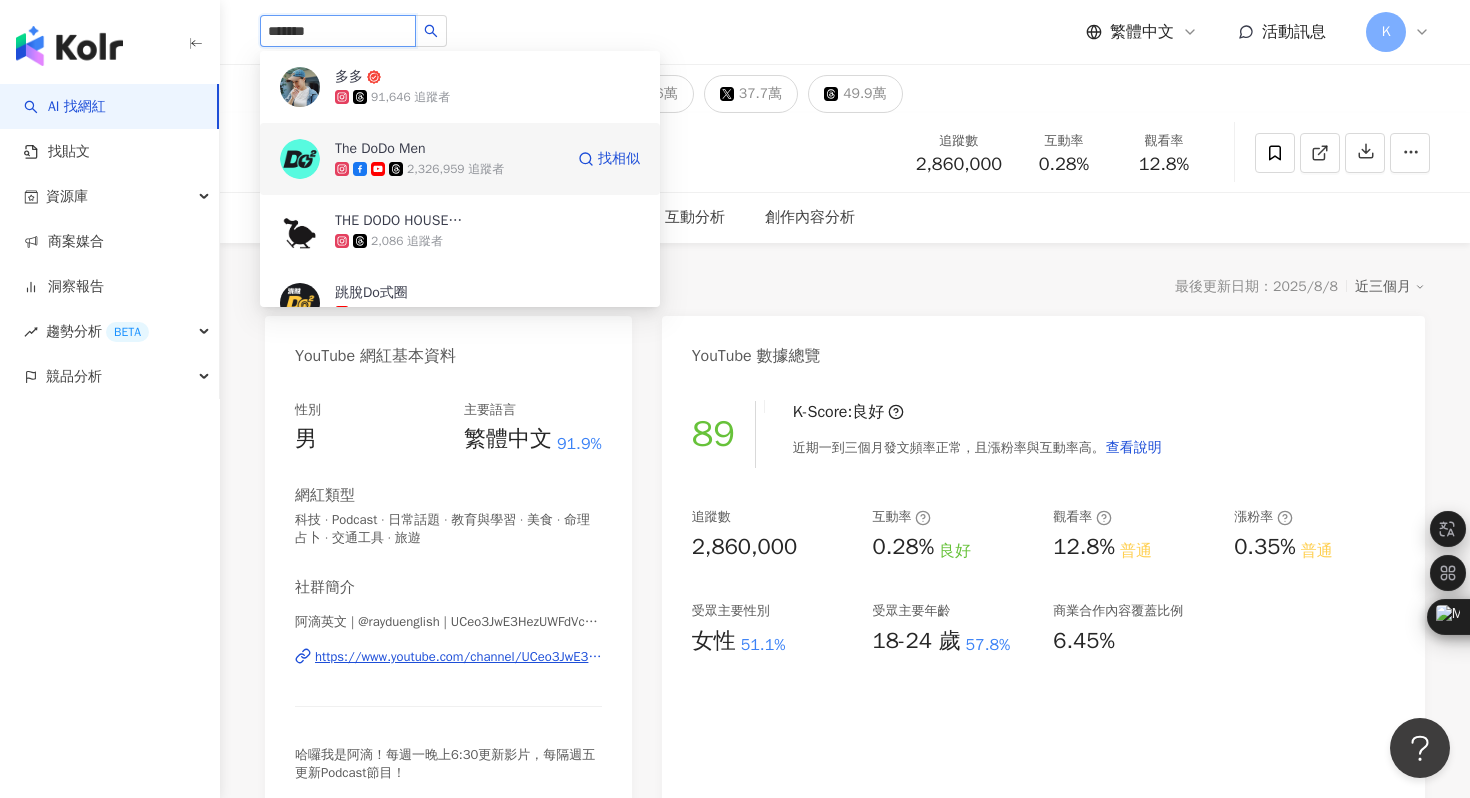 click at bounding box center (300, 159) 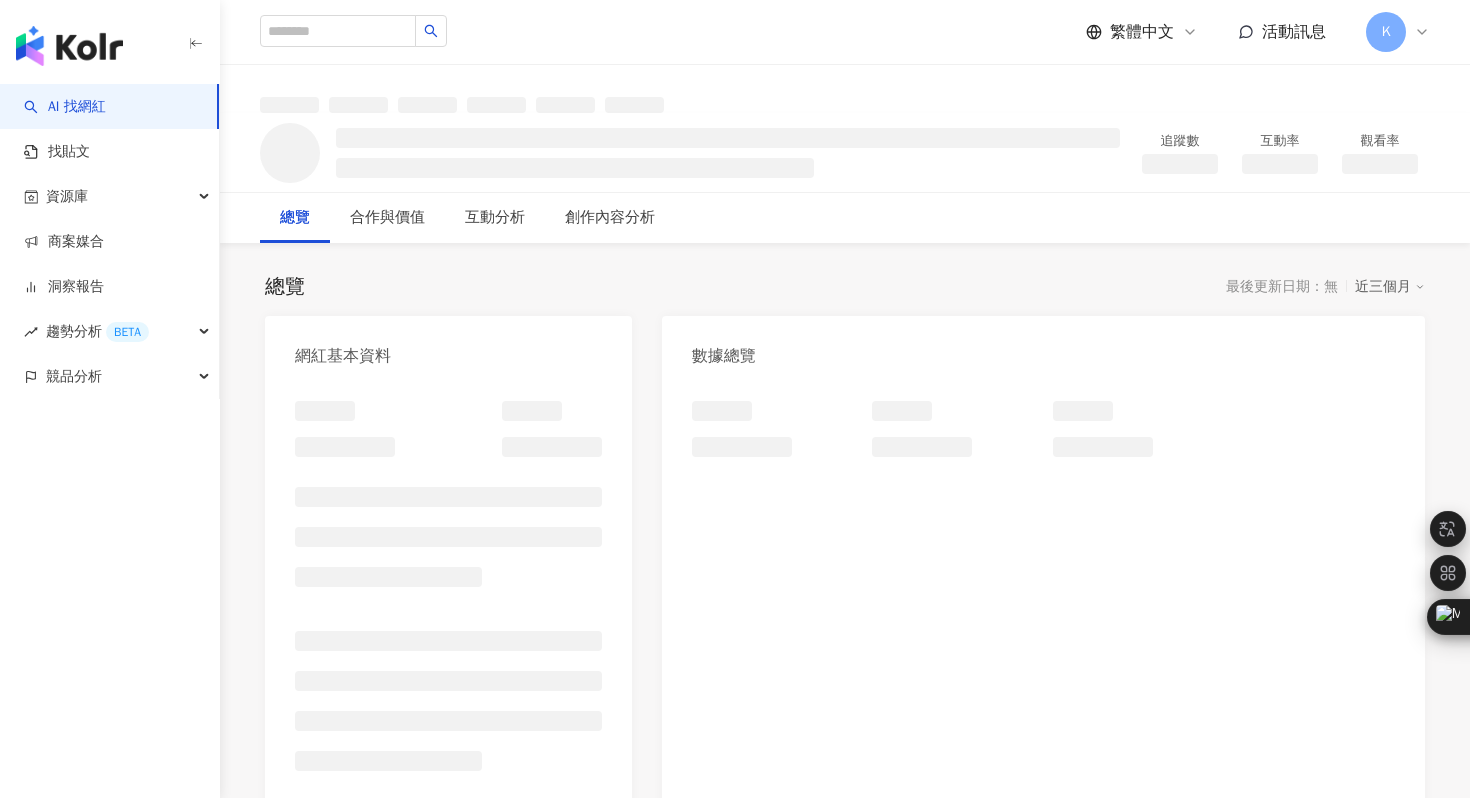 scroll, scrollTop: 0, scrollLeft: 0, axis: both 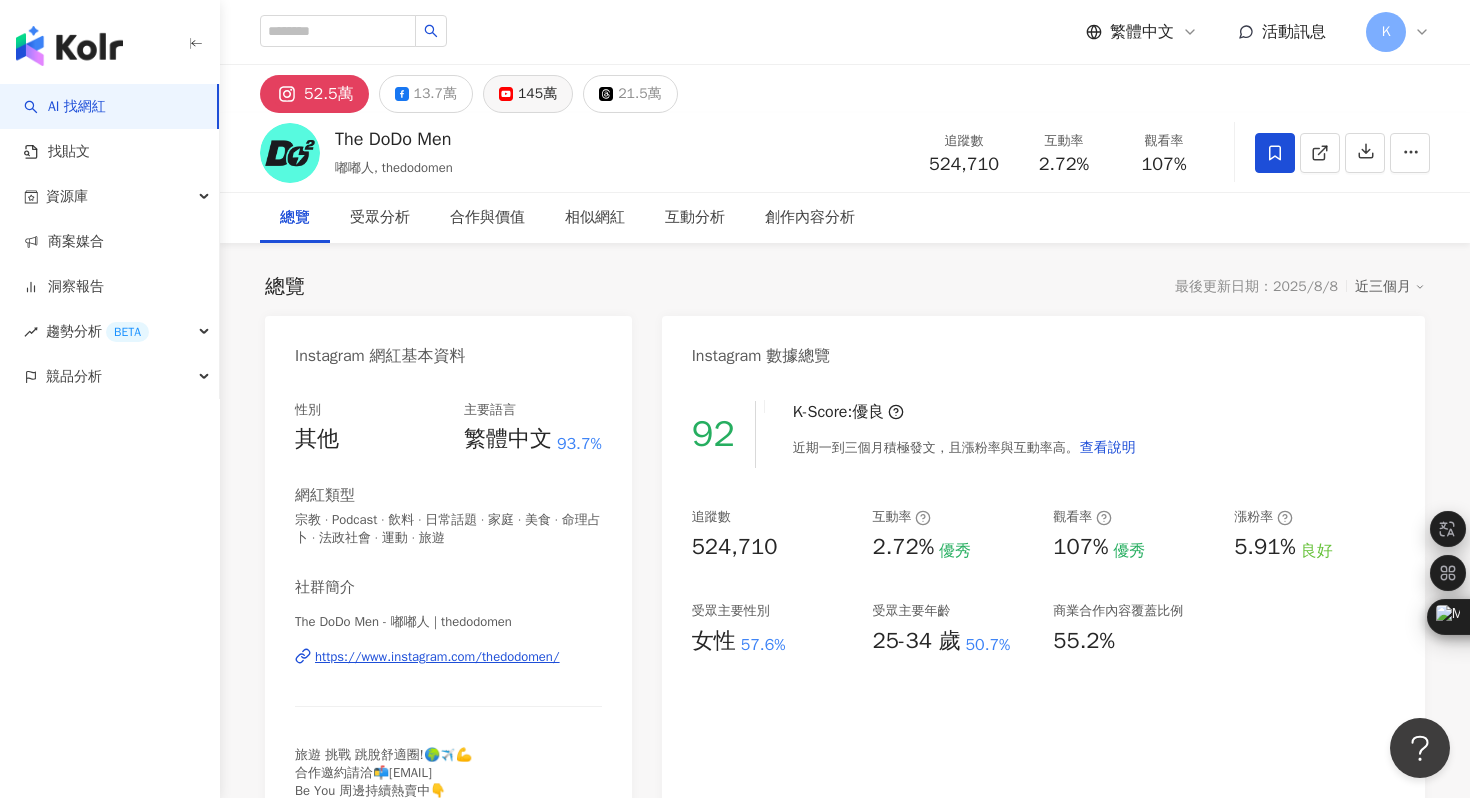 click on "145萬" at bounding box center (537, 94) 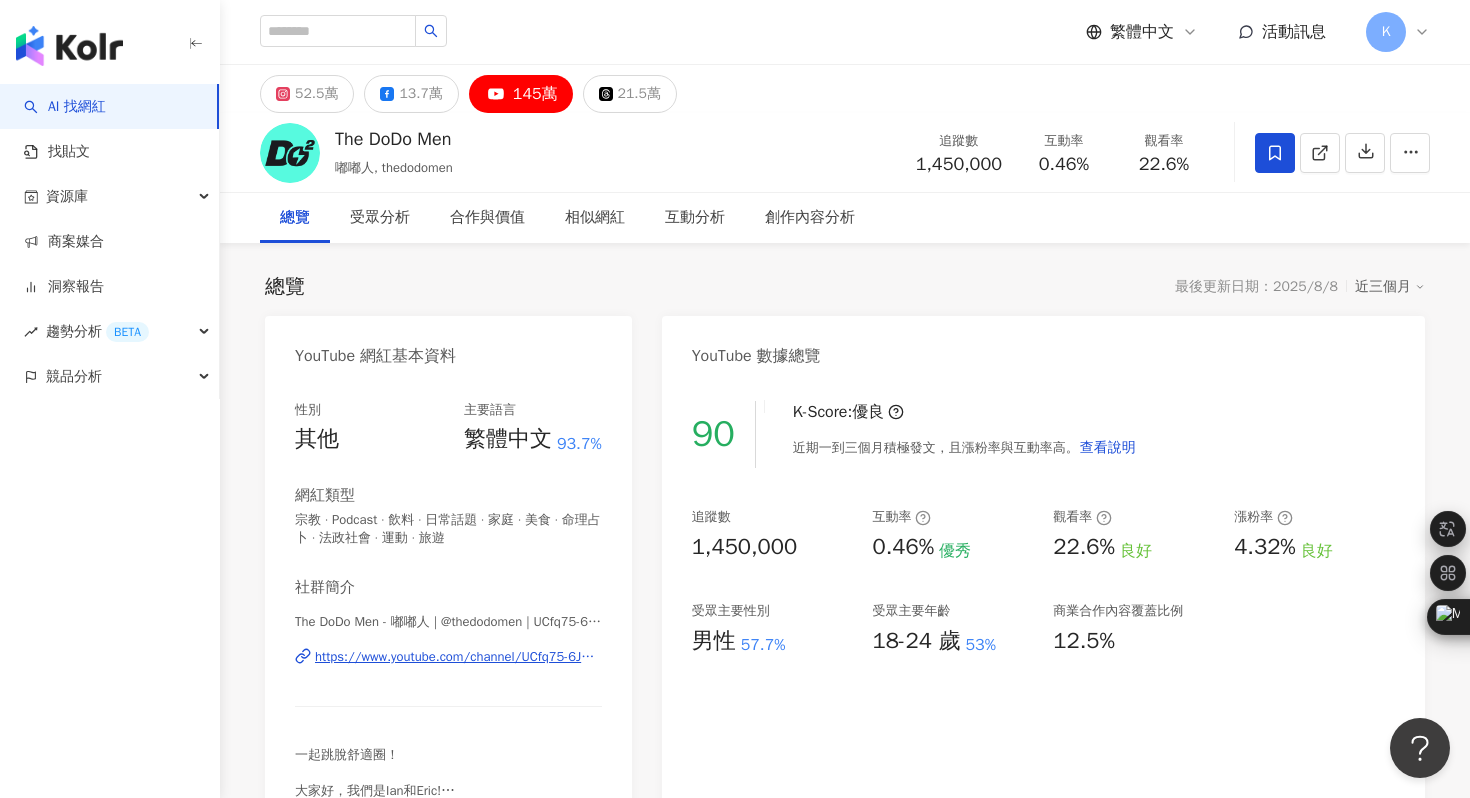 click on "https://www.youtube.com/channel/UCfq75-6J5seC82CmtLSFxXw" at bounding box center (458, 657) 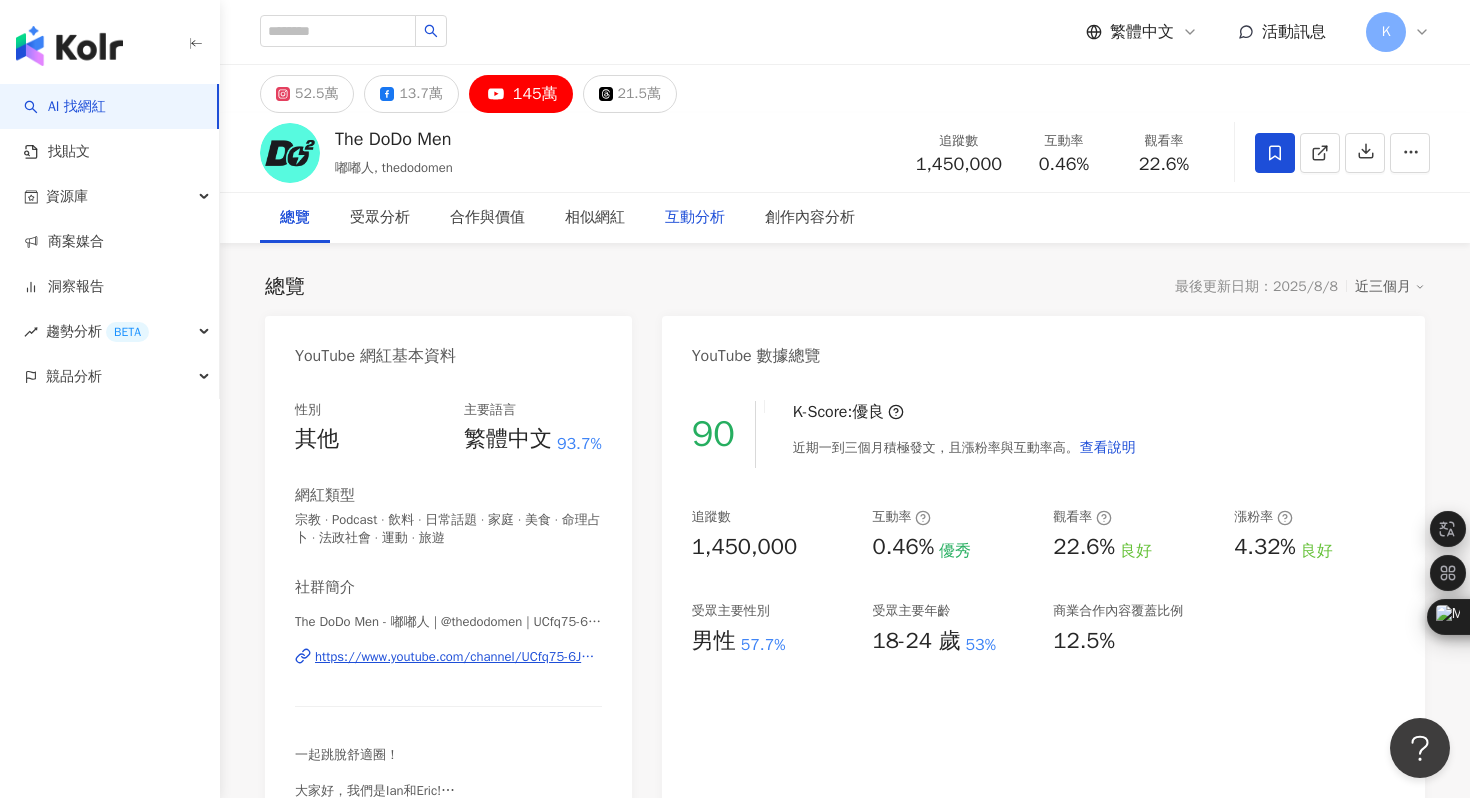 click on "互動分析" at bounding box center (695, 218) 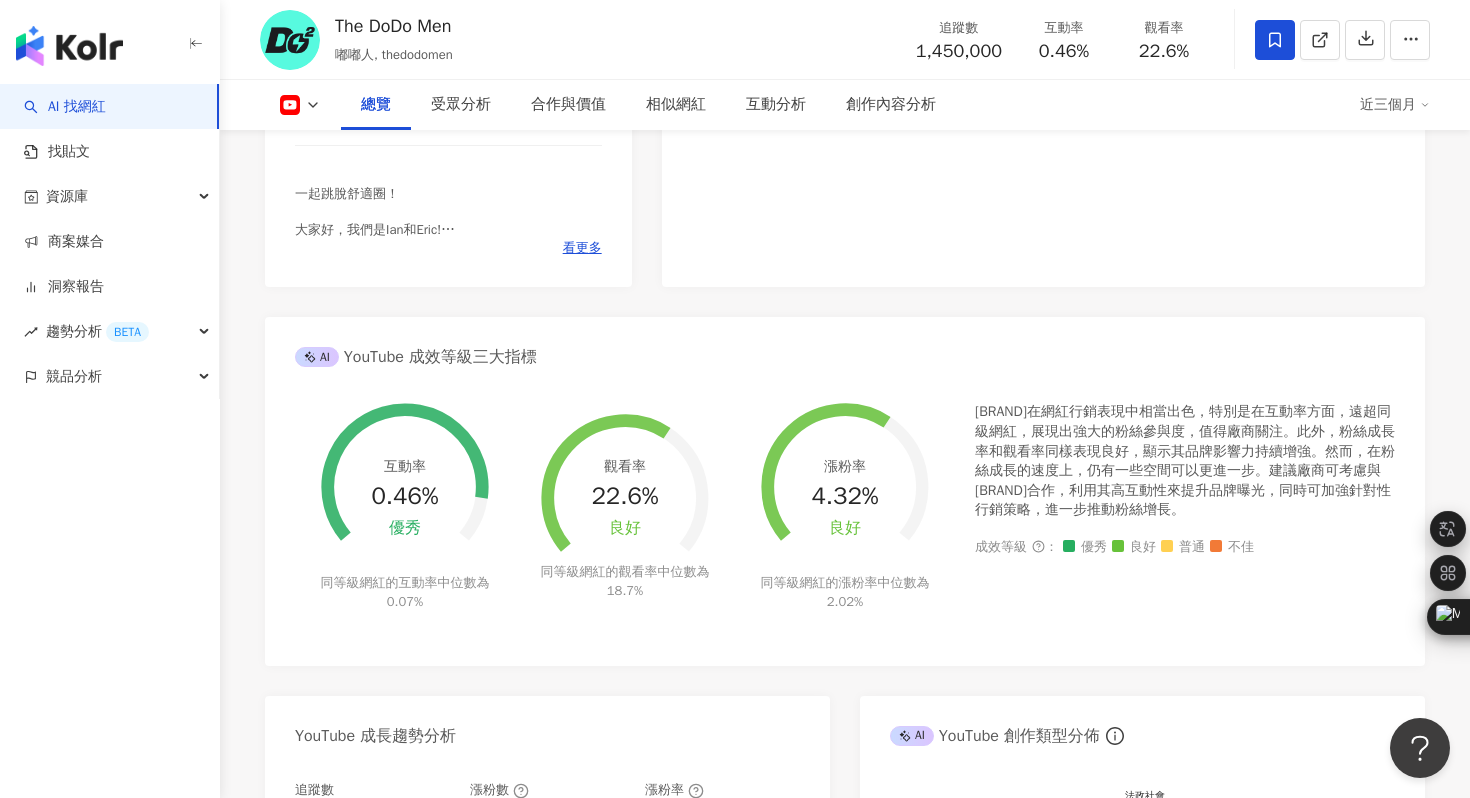 scroll, scrollTop: 0, scrollLeft: 0, axis: both 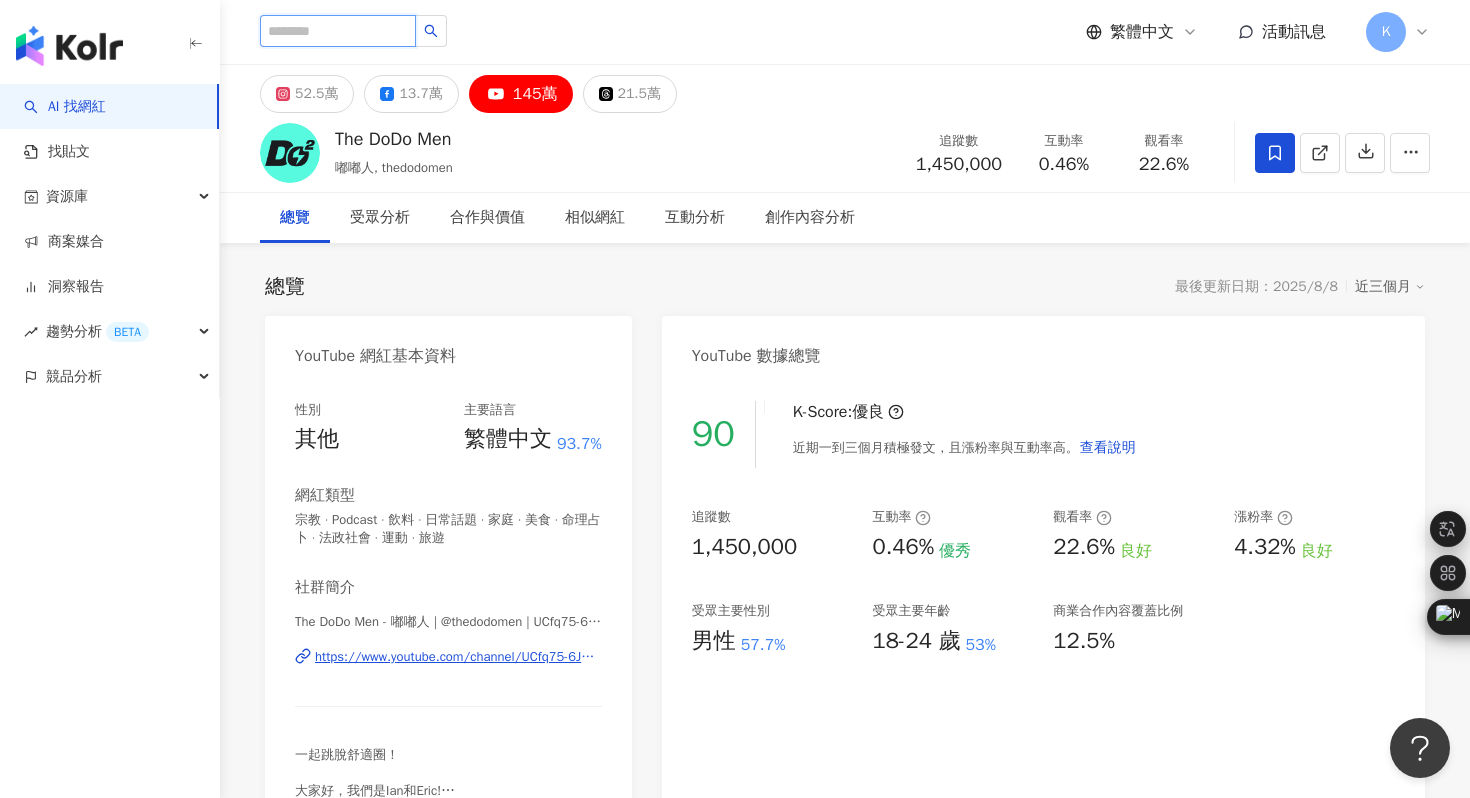 click at bounding box center (338, 31) 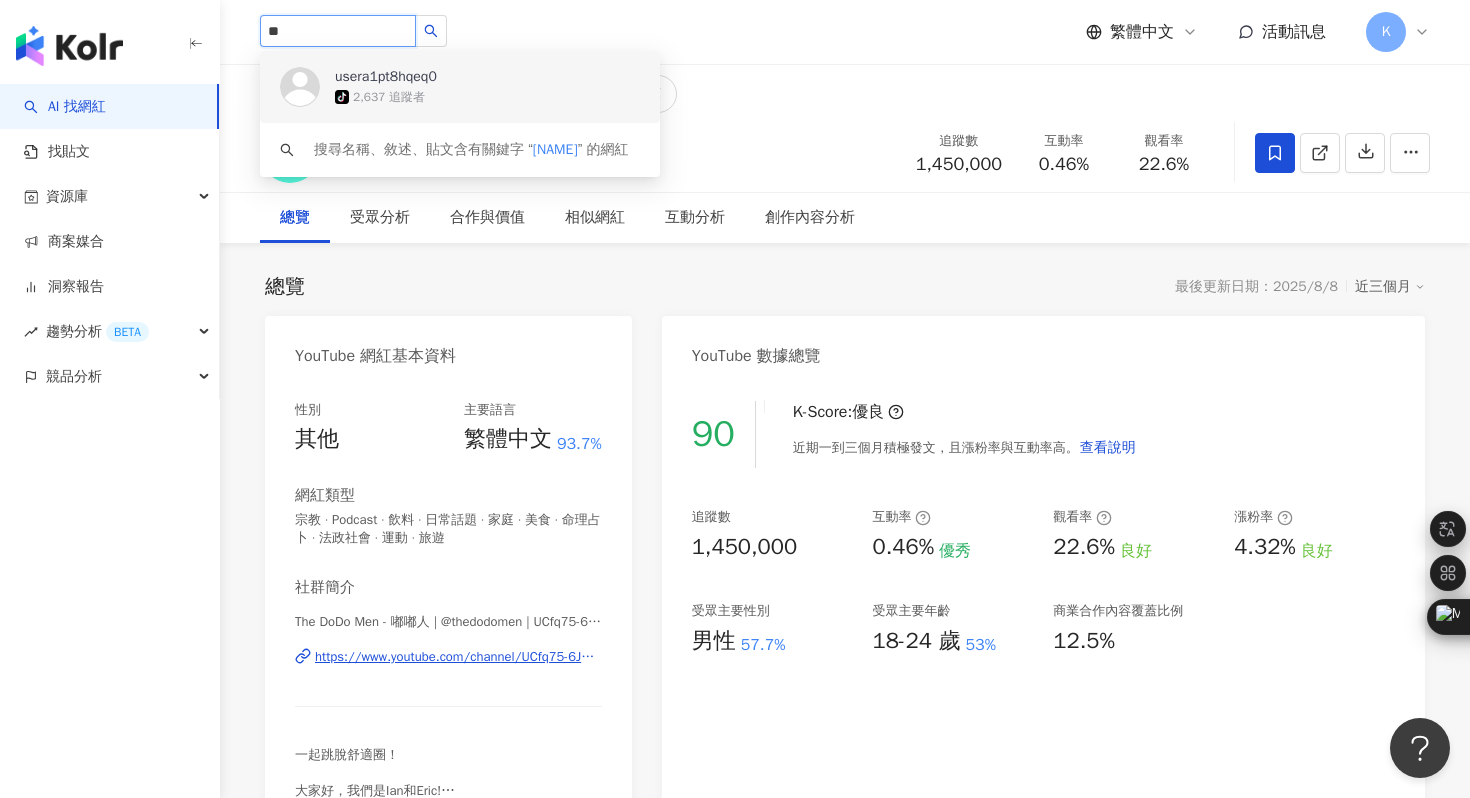 type on "*" 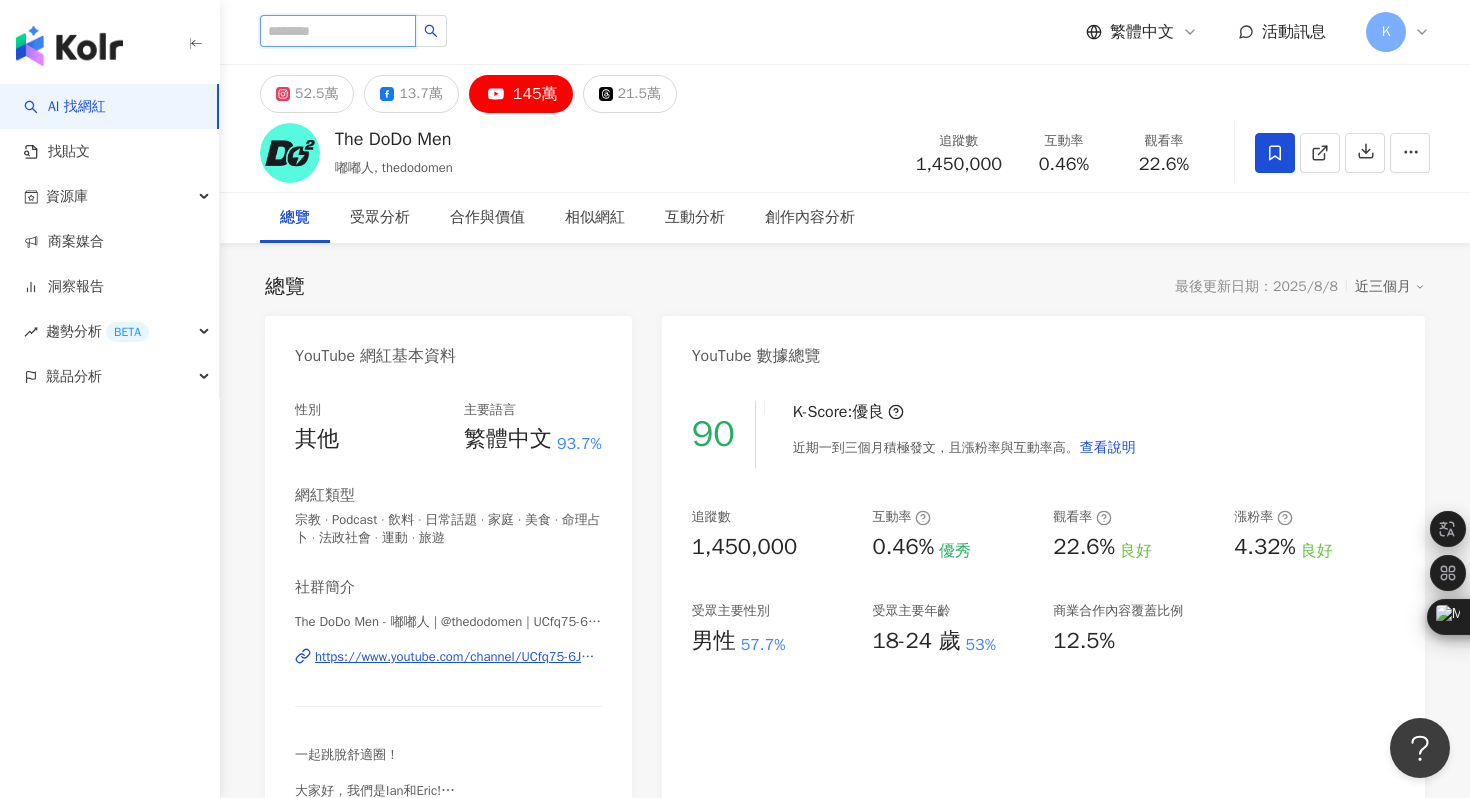 paste on "**********" 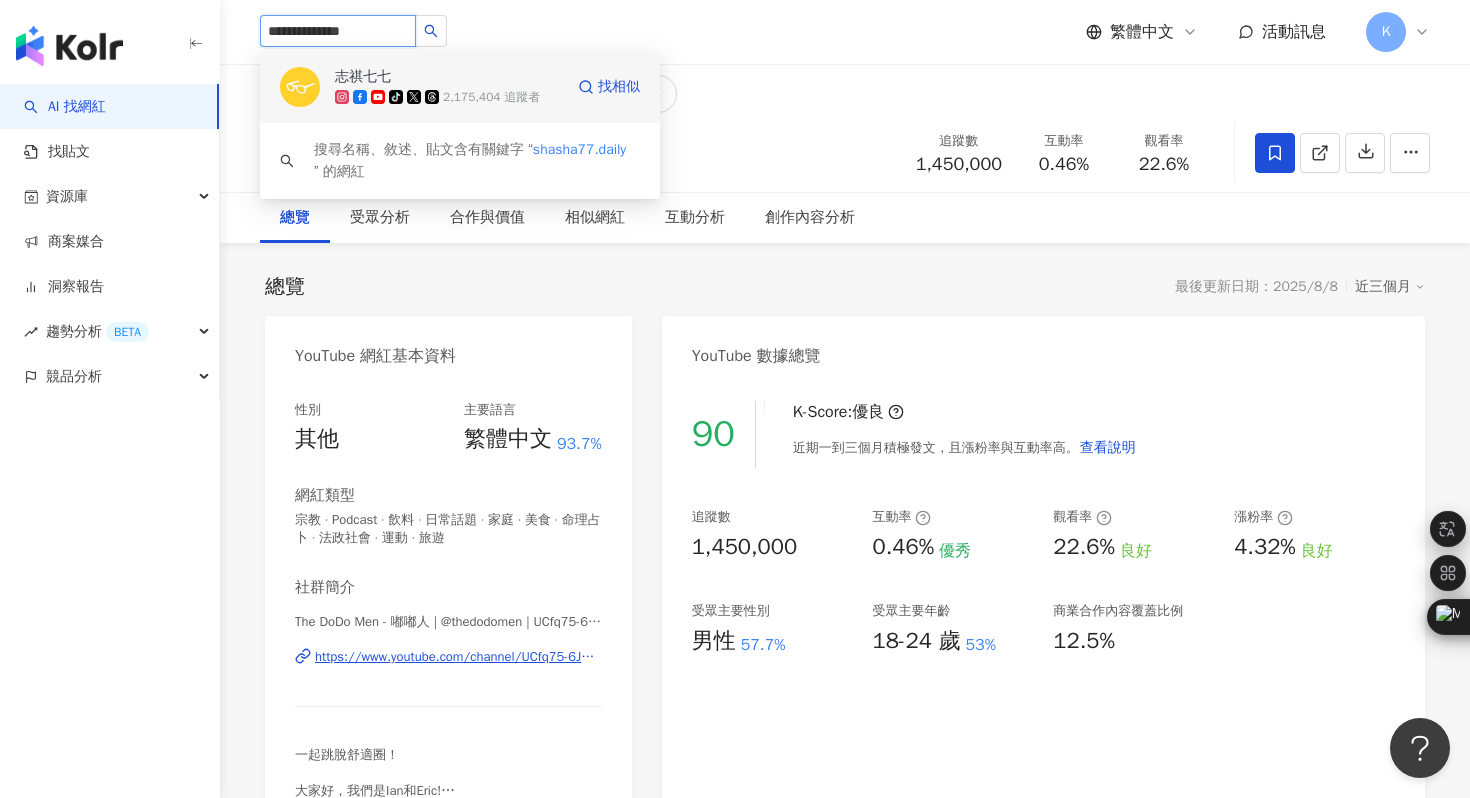 click at bounding box center (300, 87) 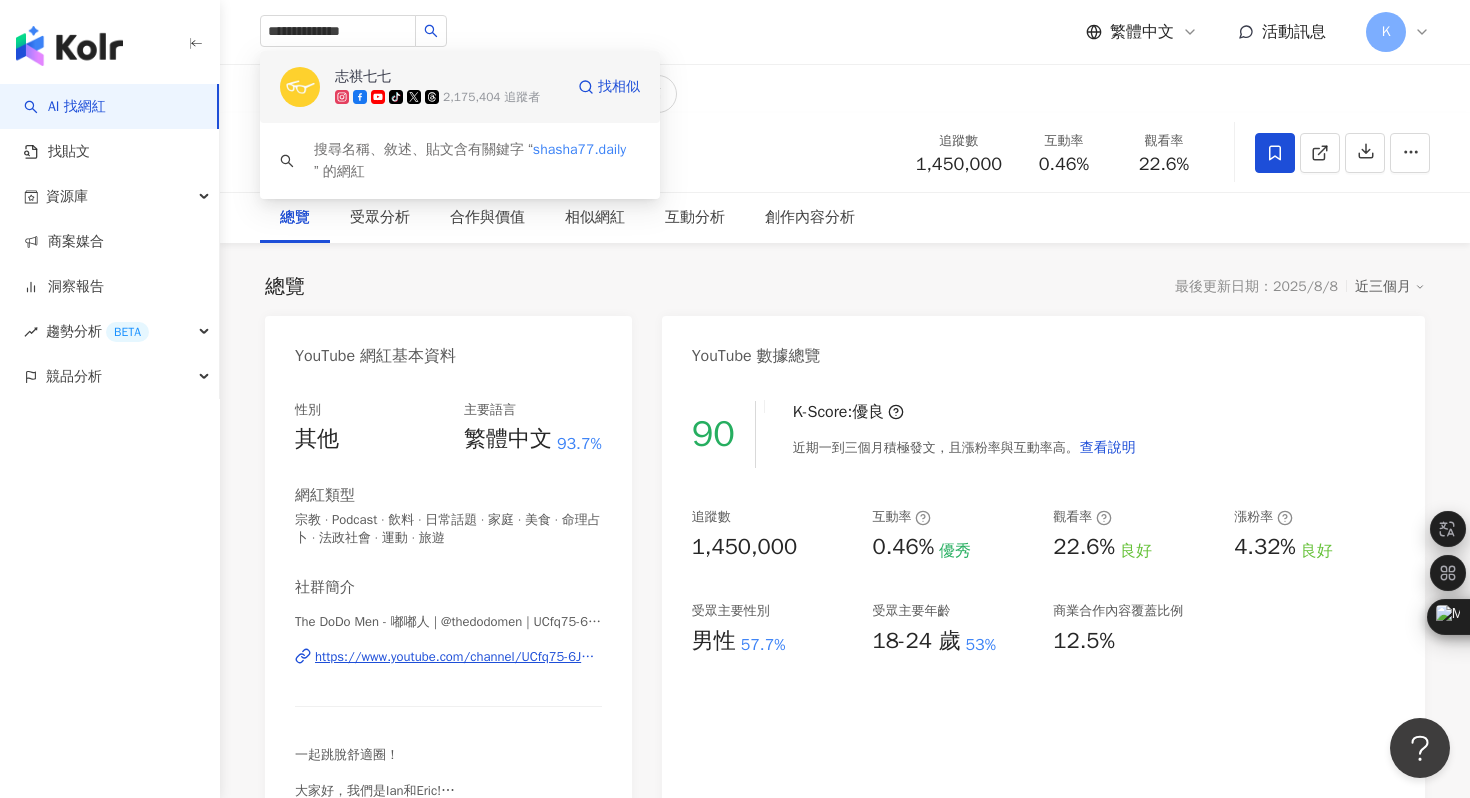 type 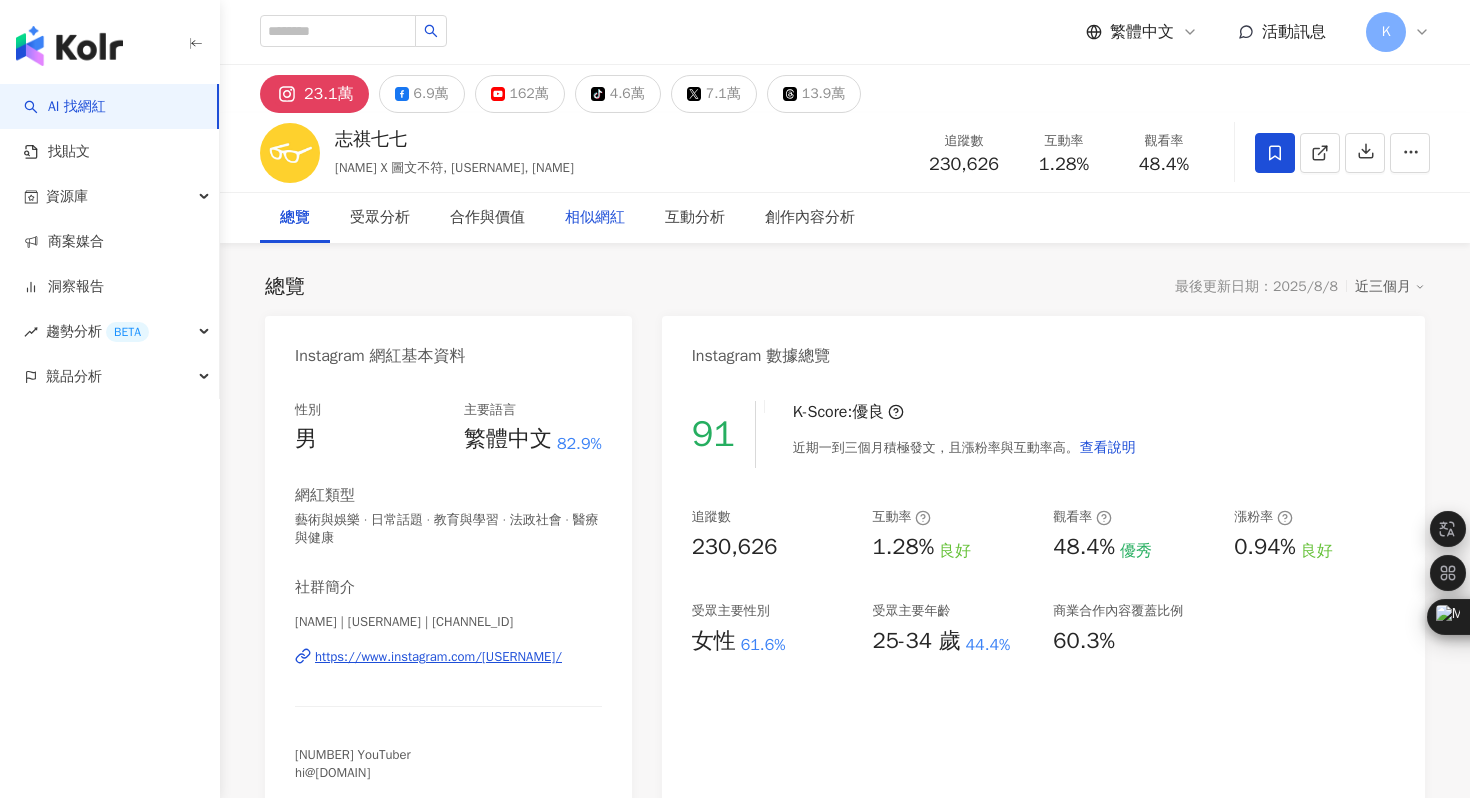 scroll, scrollTop: 0, scrollLeft: 0, axis: both 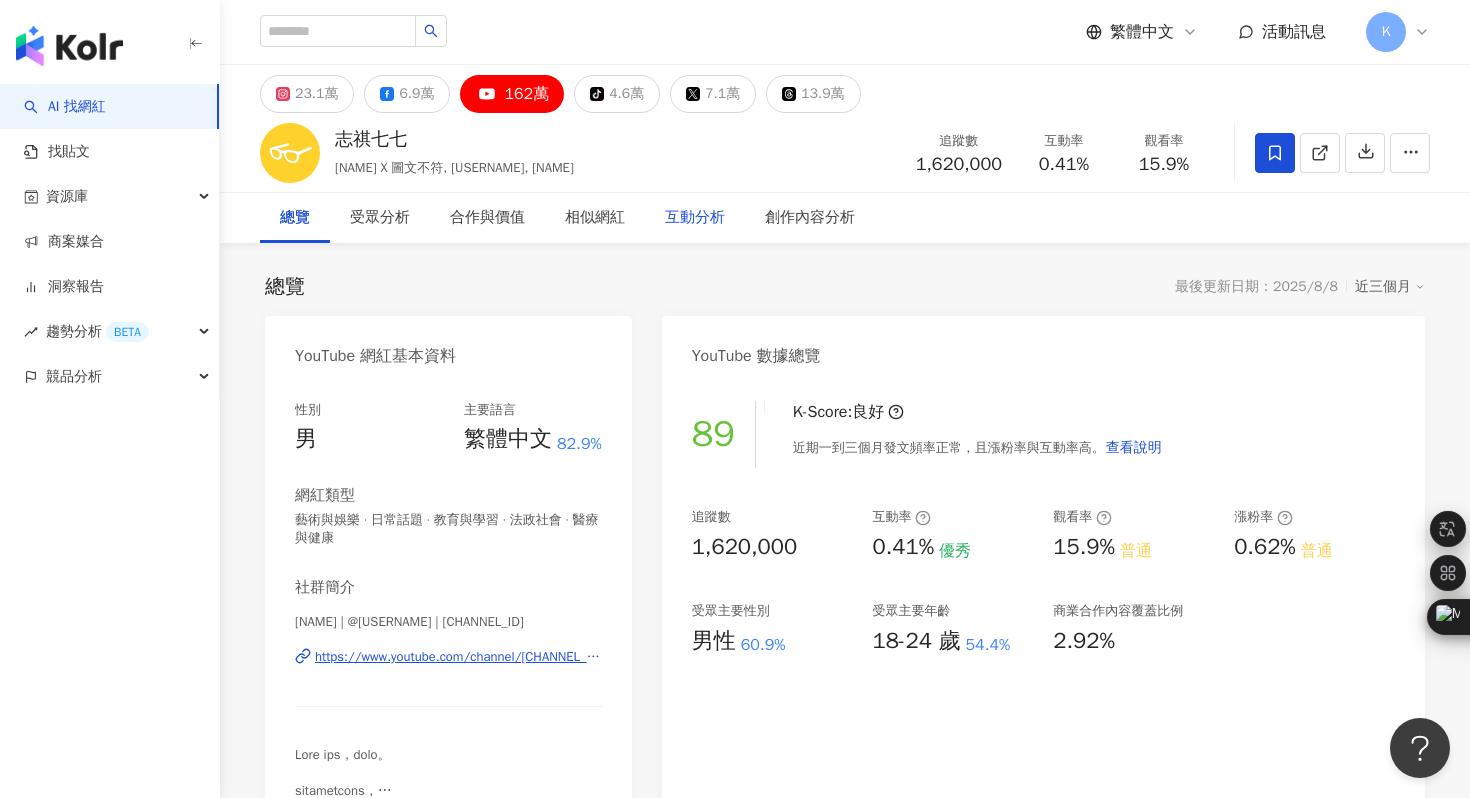 click on "互動分析" at bounding box center [695, 218] 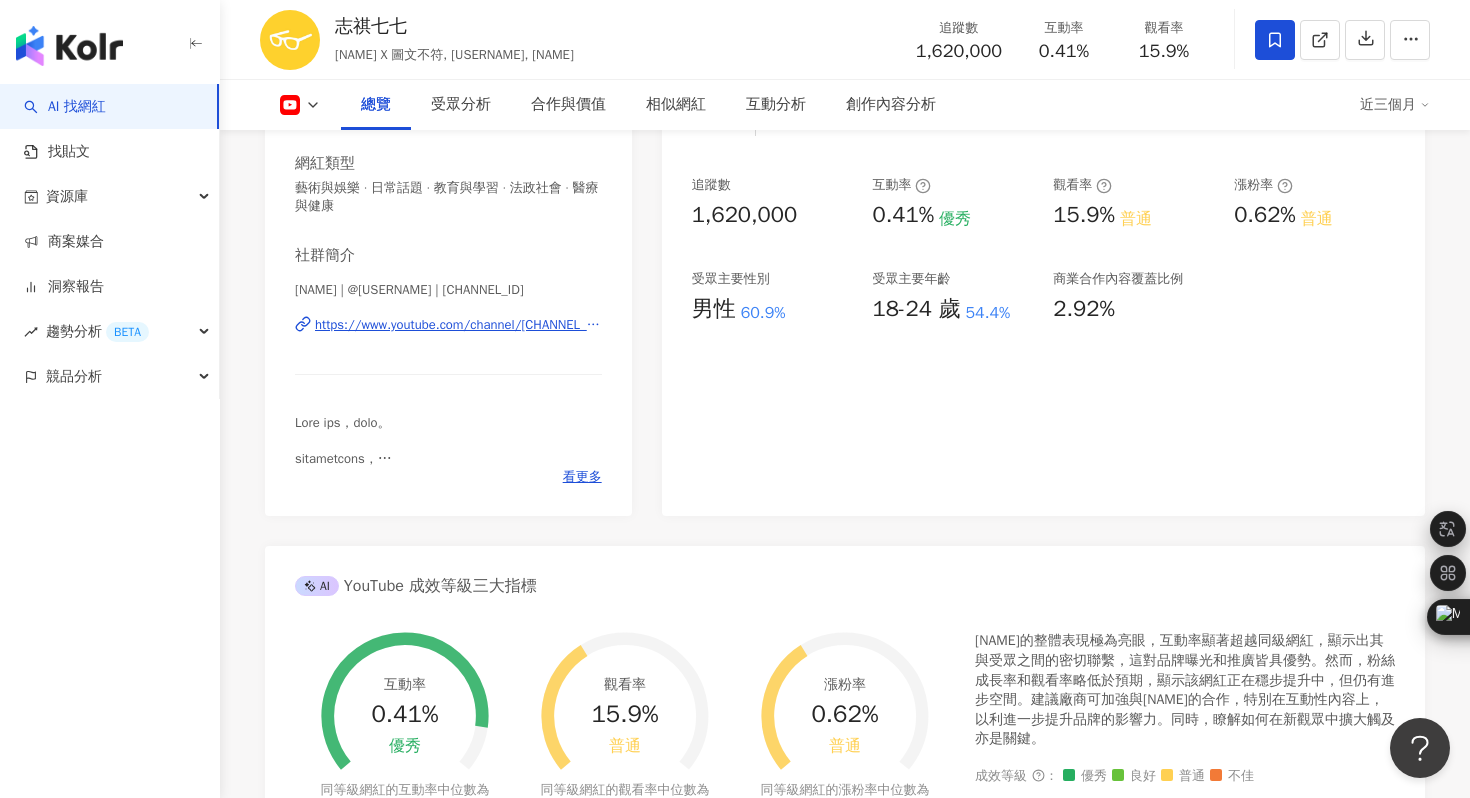 scroll, scrollTop: 313, scrollLeft: 0, axis: vertical 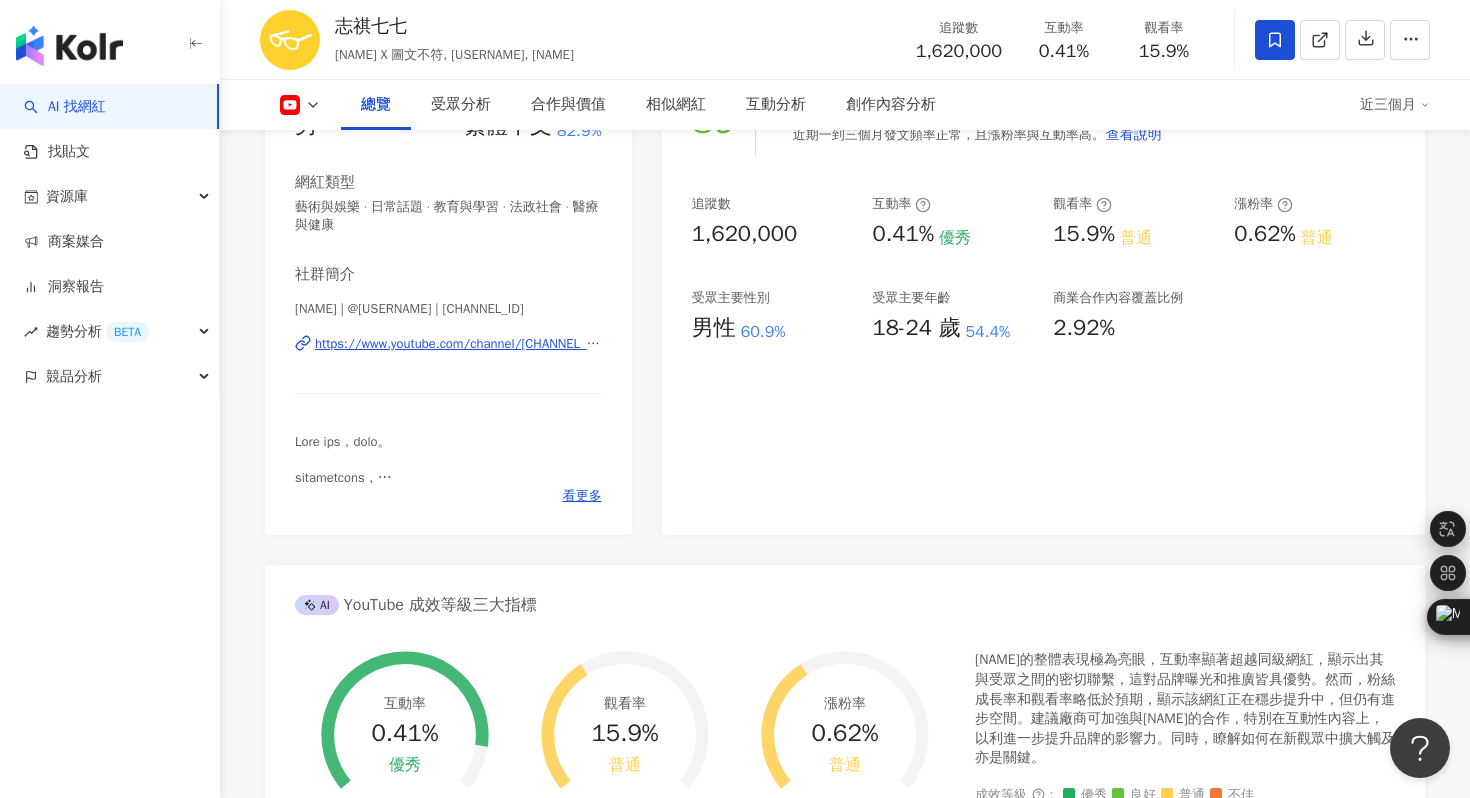 click on "https://www.youtube.com/channel/[CHANNEL_ID]" at bounding box center [458, 344] 